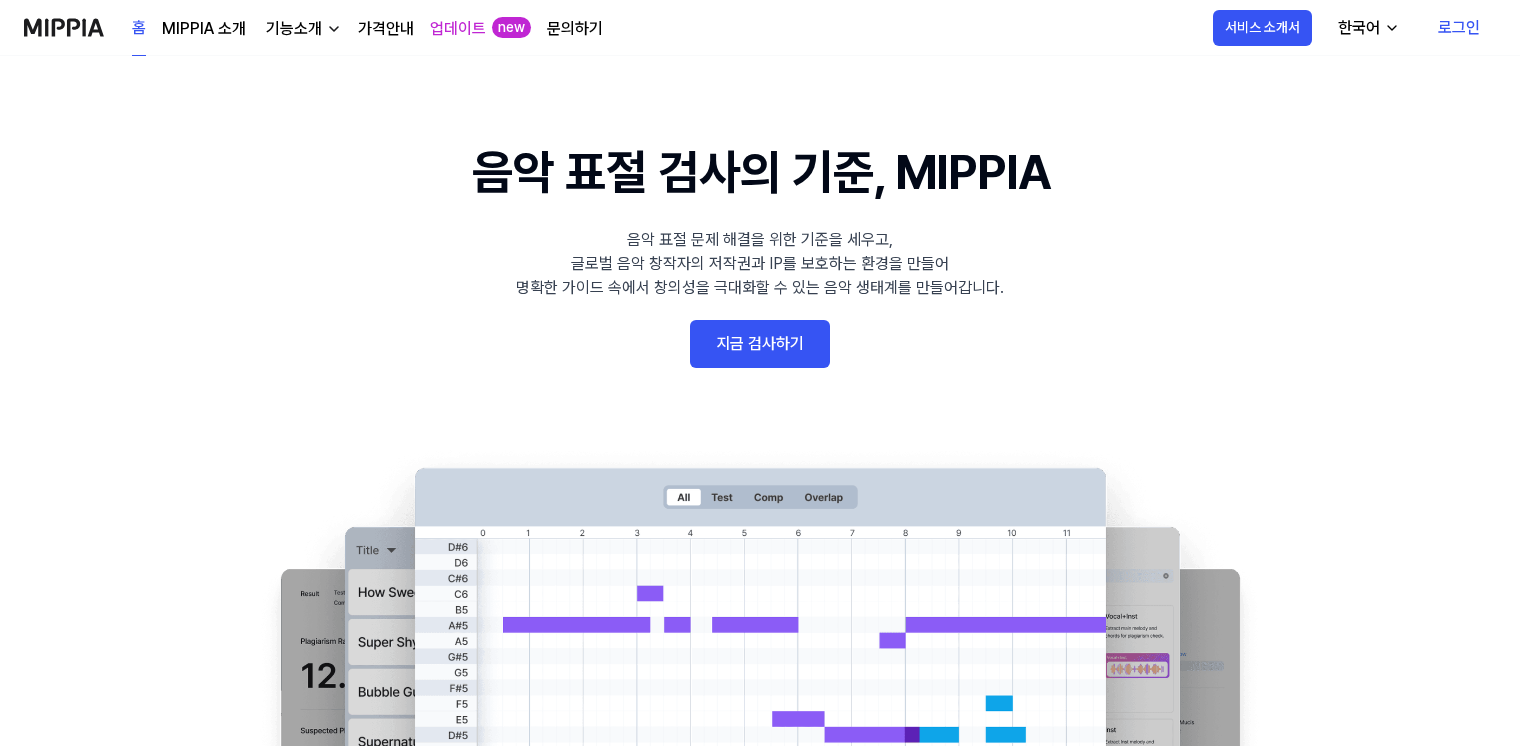 scroll, scrollTop: 0, scrollLeft: 0, axis: both 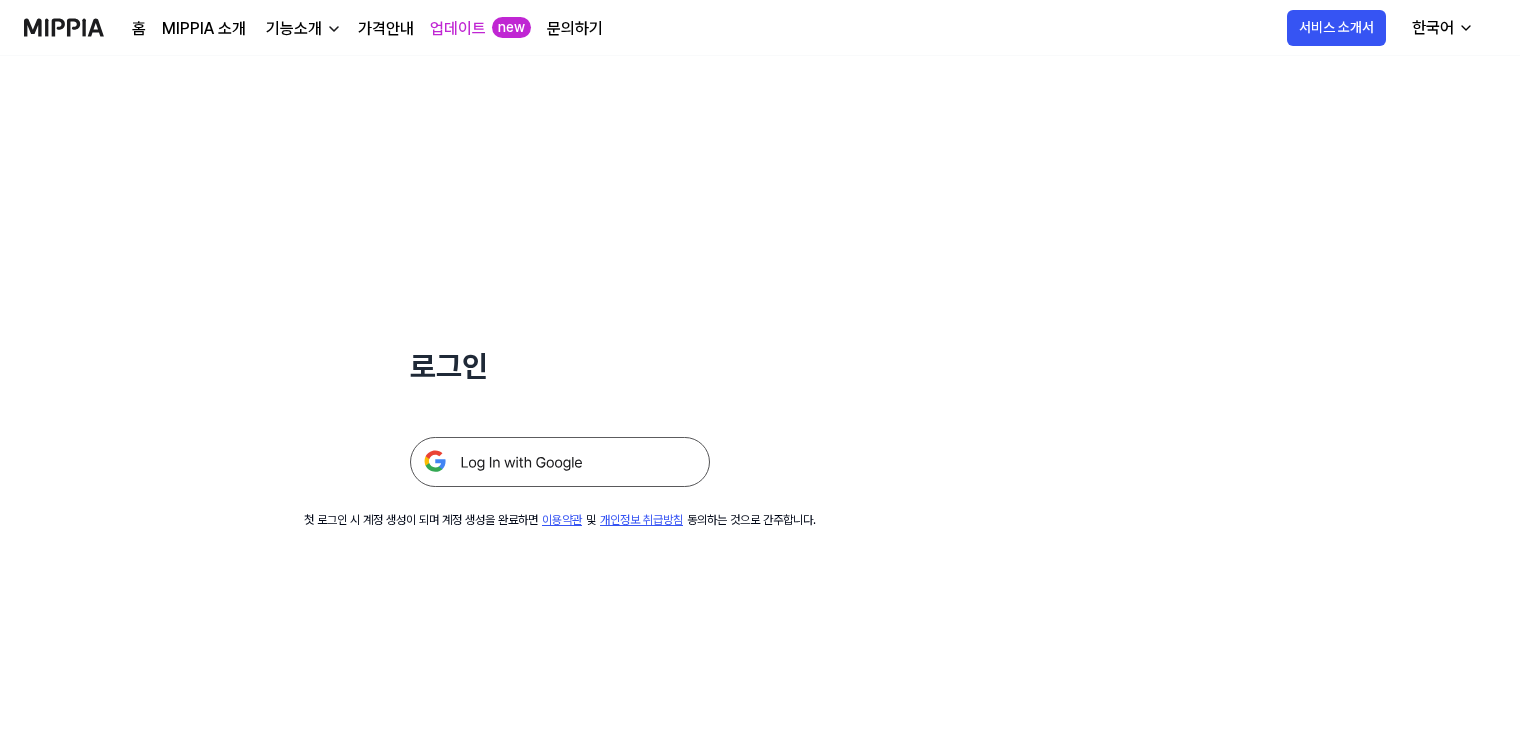 click at bounding box center (64, 27) 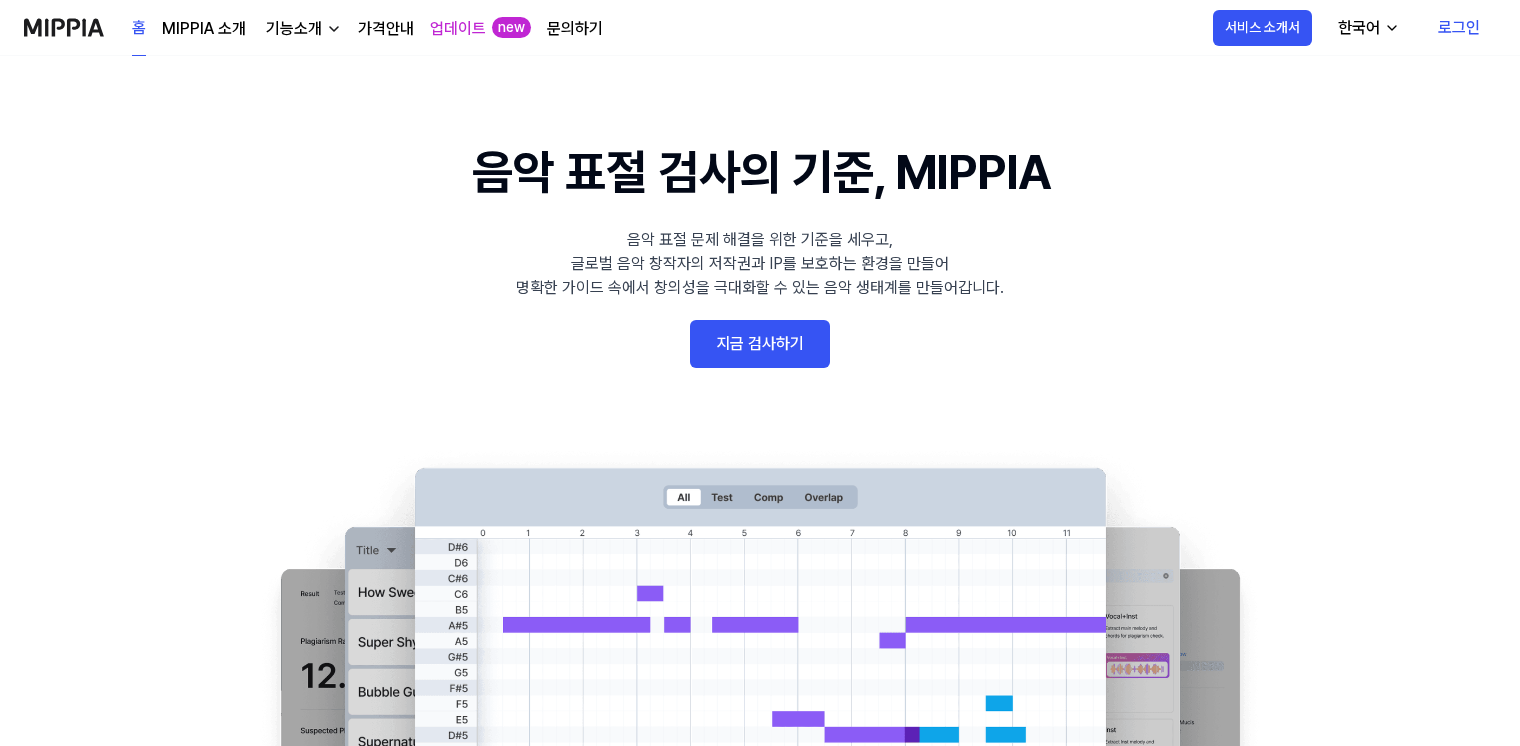 click on "지금 검사하기" at bounding box center [760, 344] 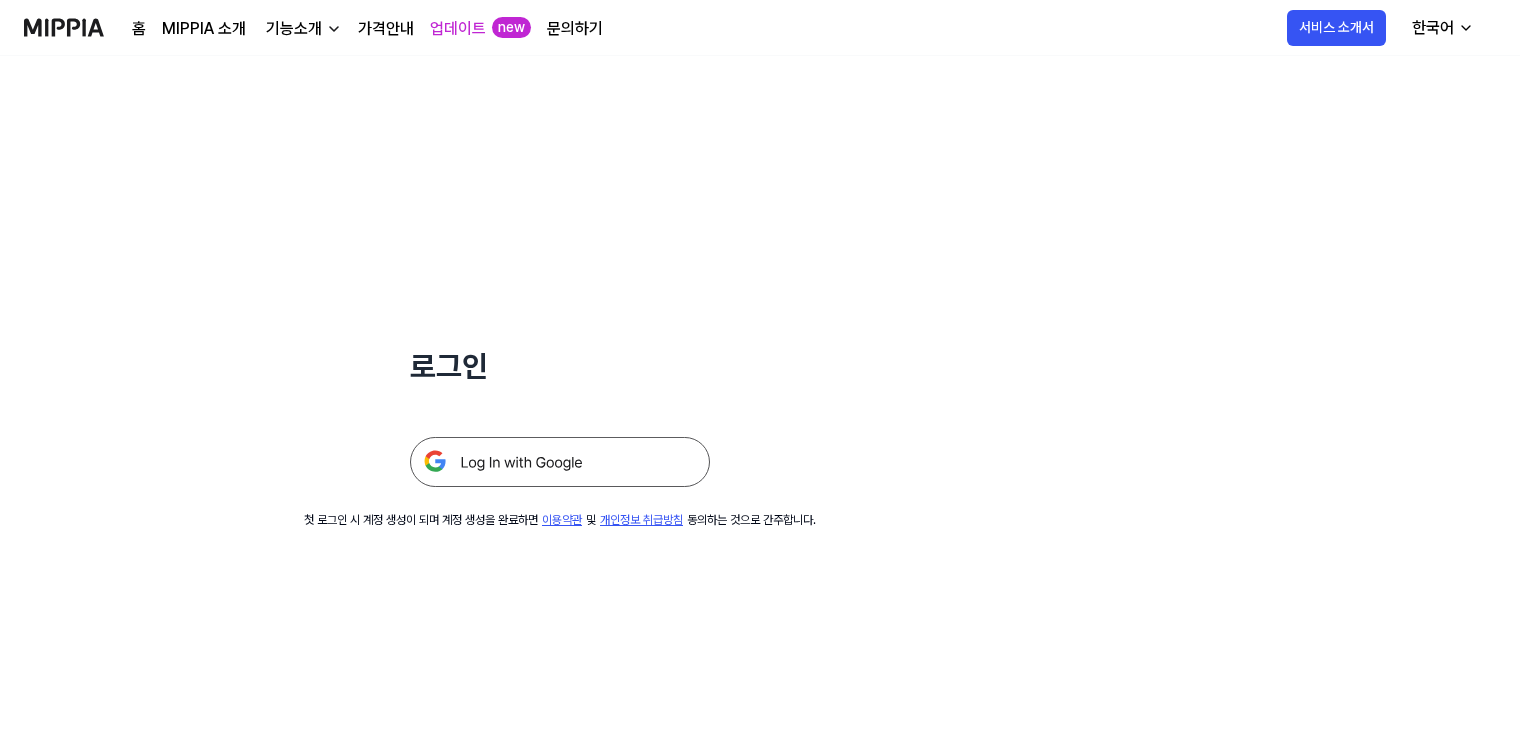 click at bounding box center [64, 27] 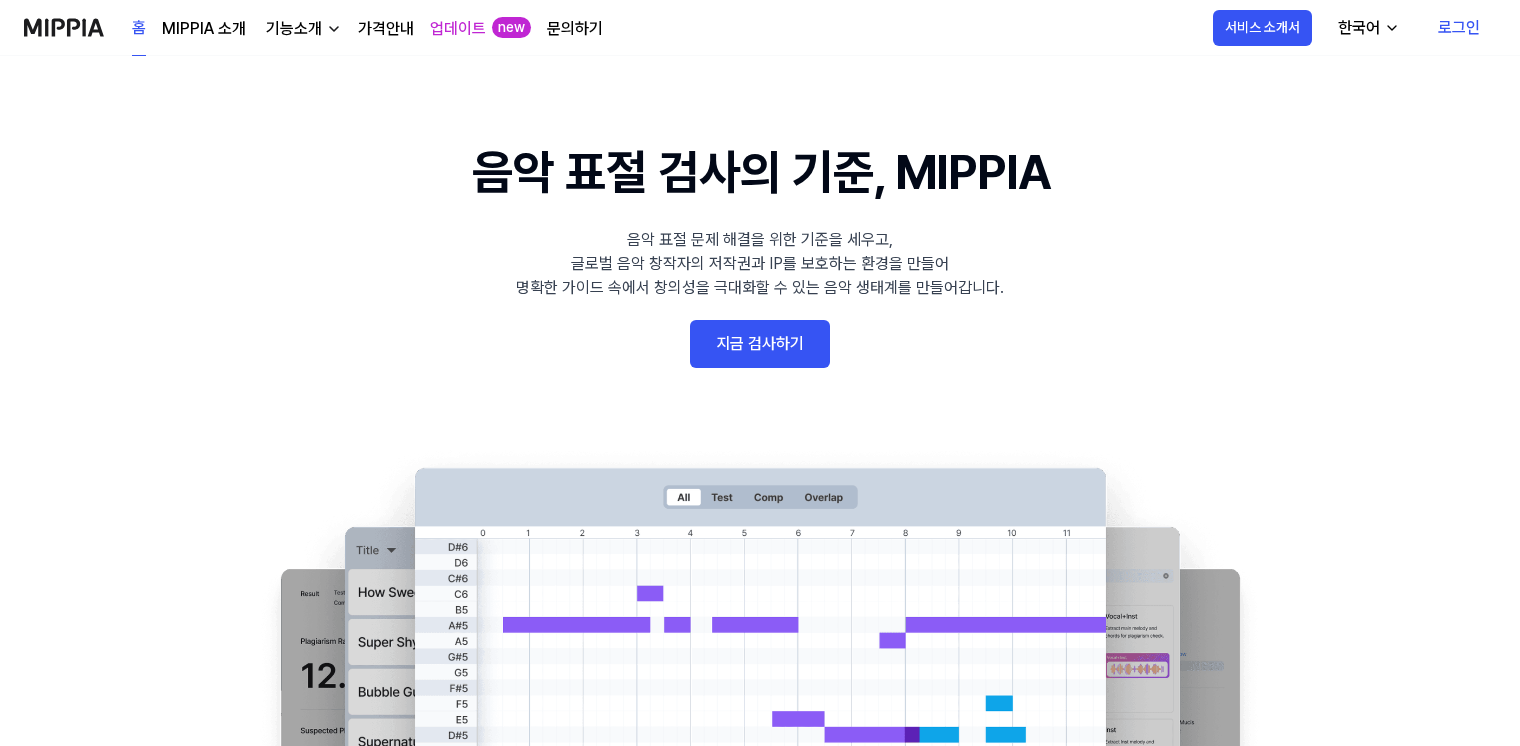click on "로그인" at bounding box center [1459, 28] 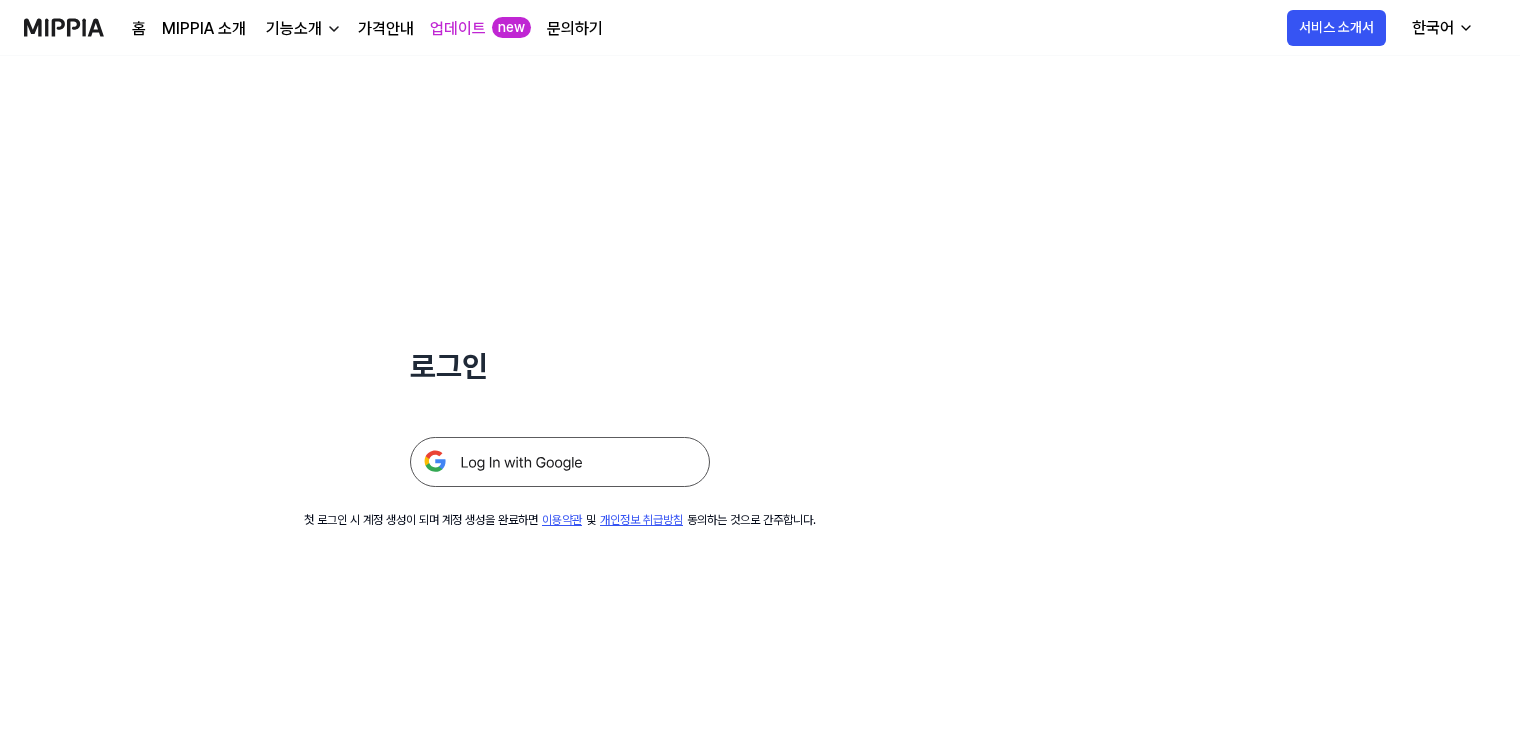click at bounding box center [560, 462] 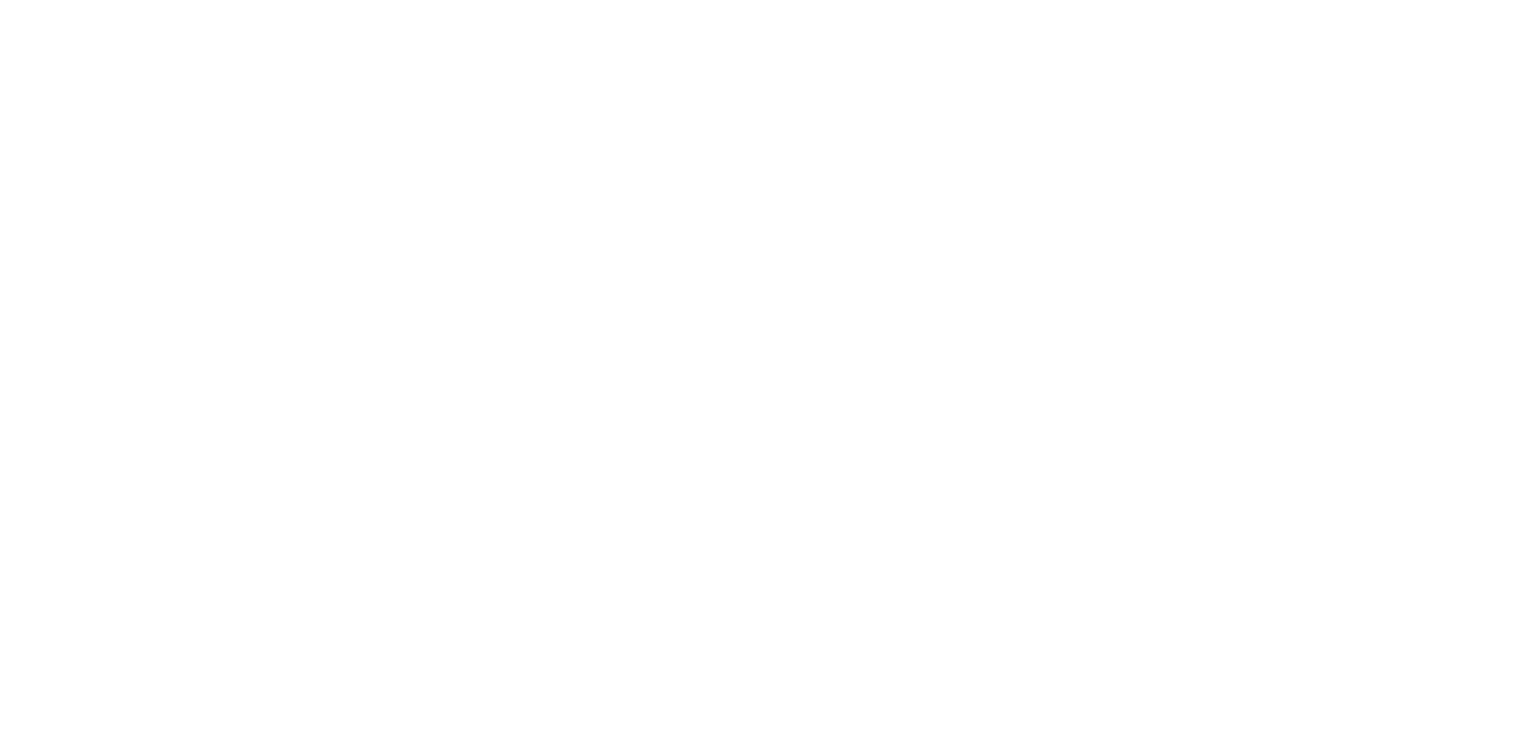 scroll, scrollTop: 0, scrollLeft: 0, axis: both 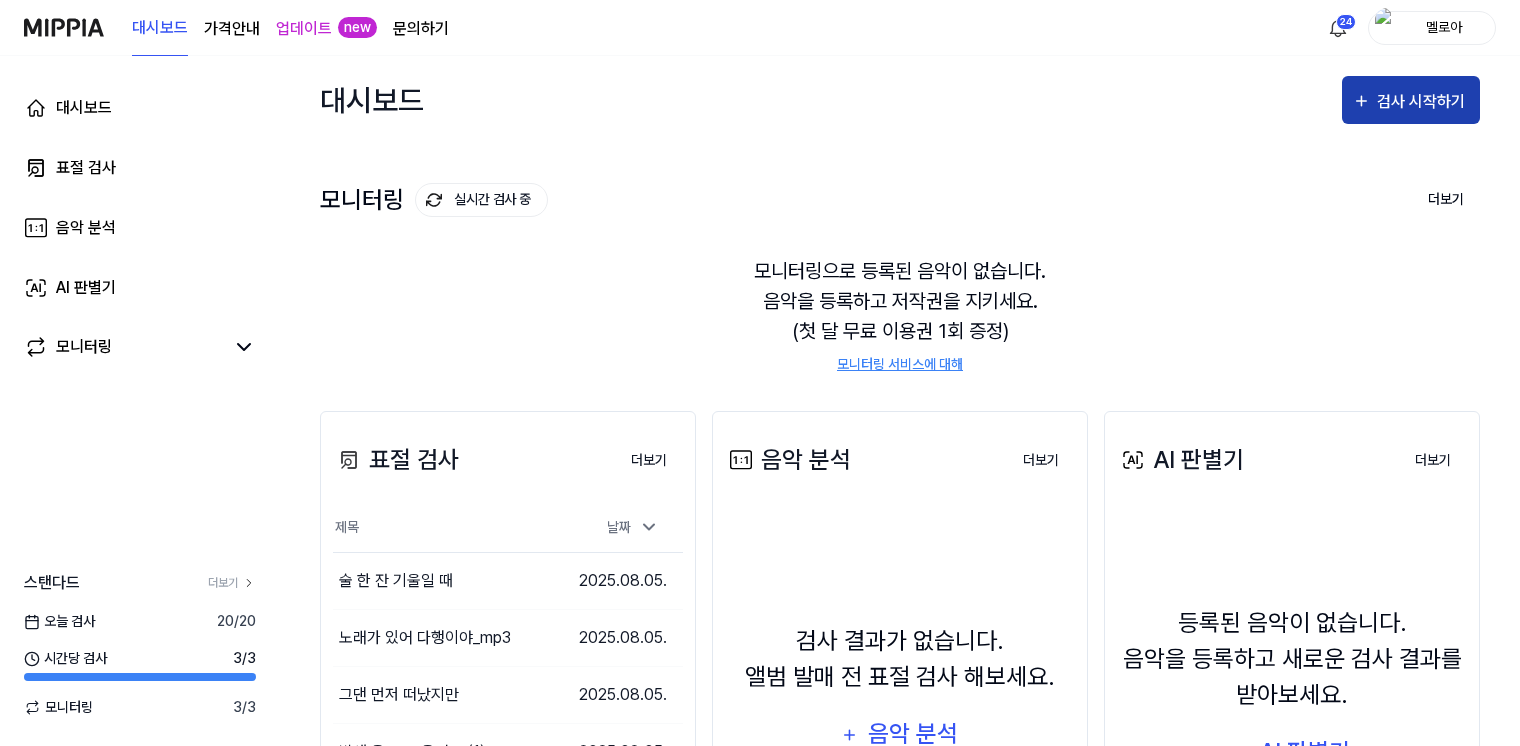click on "검사 시작하기" at bounding box center [1423, 102] 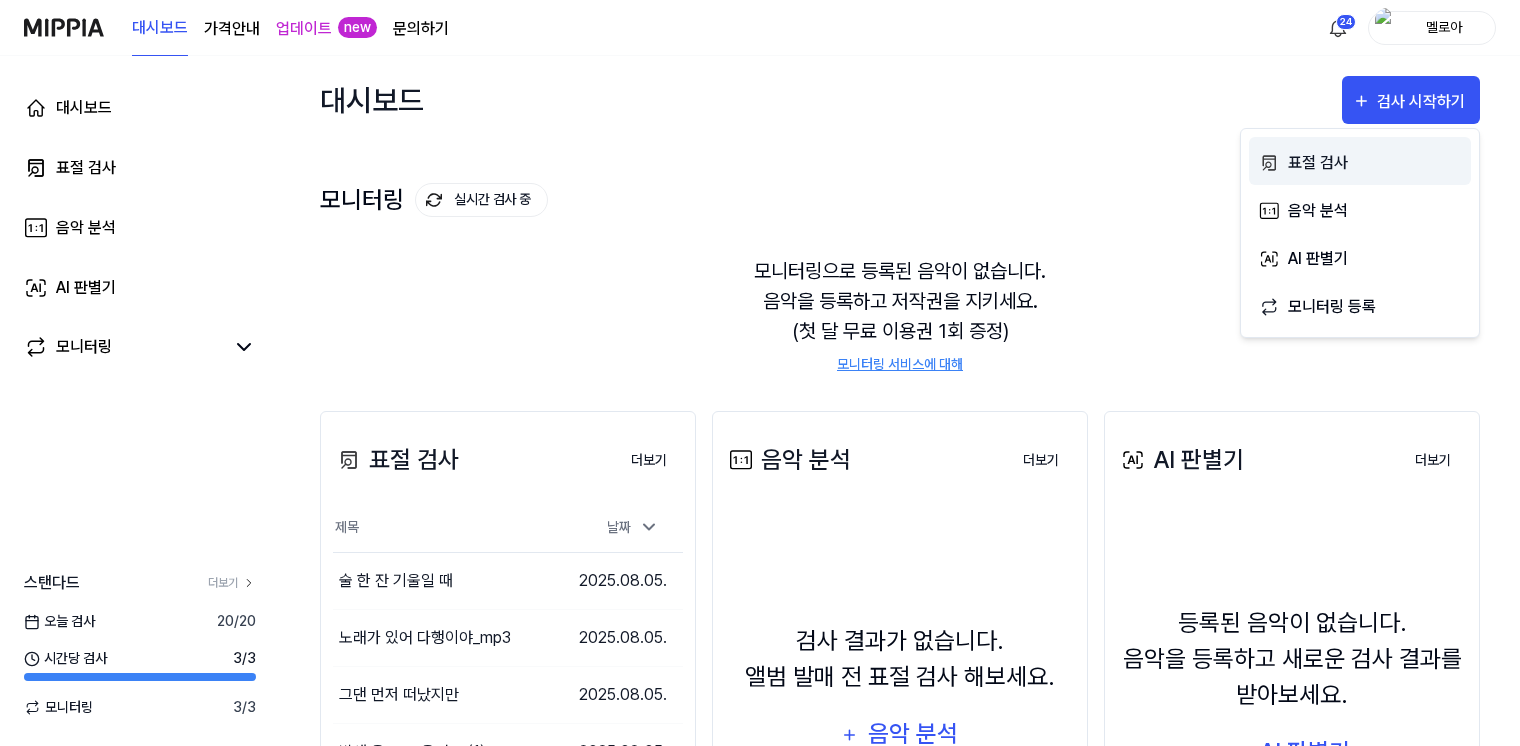 click on "표절 검사" at bounding box center (1375, 163) 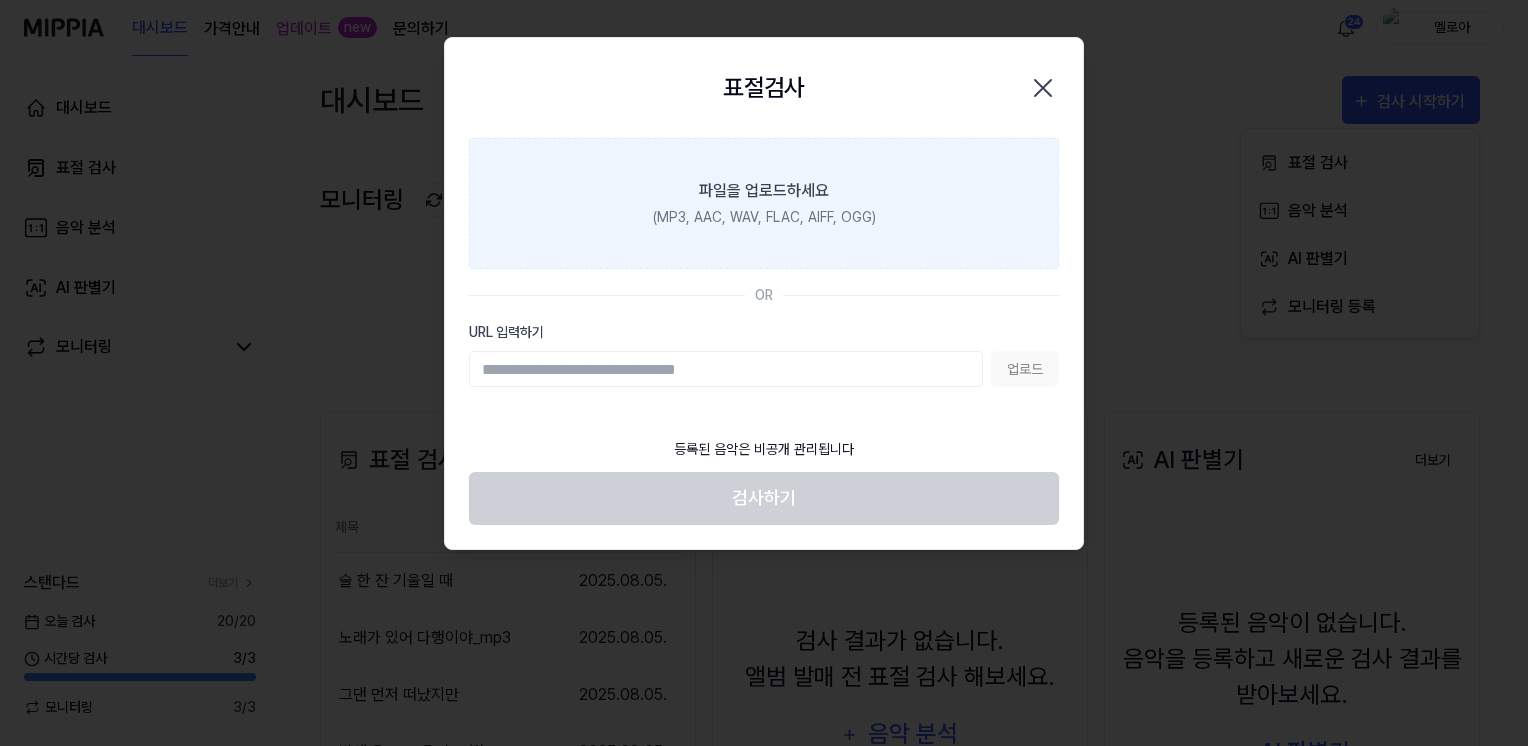 click on "파일을 업로드하세요" at bounding box center (764, 191) 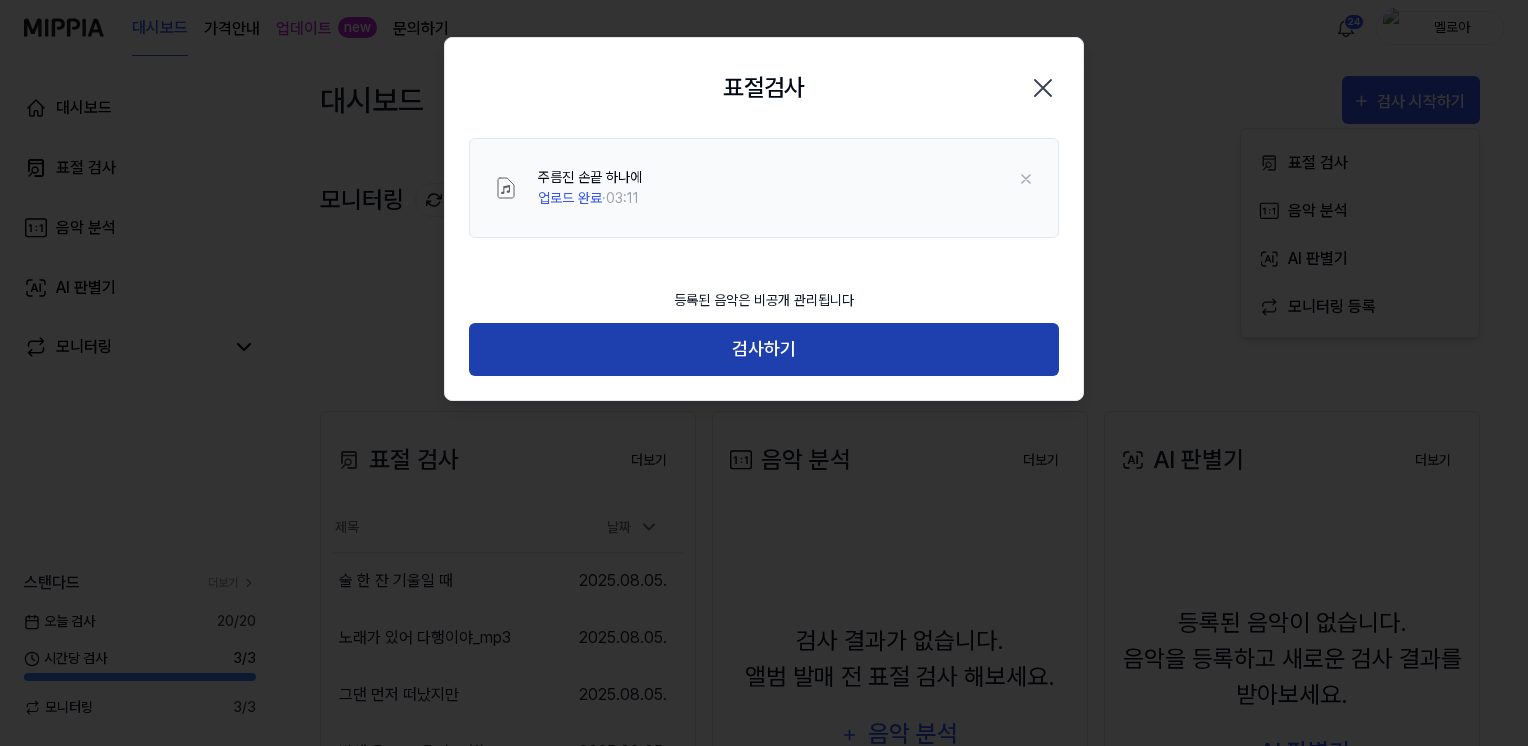 click on "검사하기" at bounding box center (764, 349) 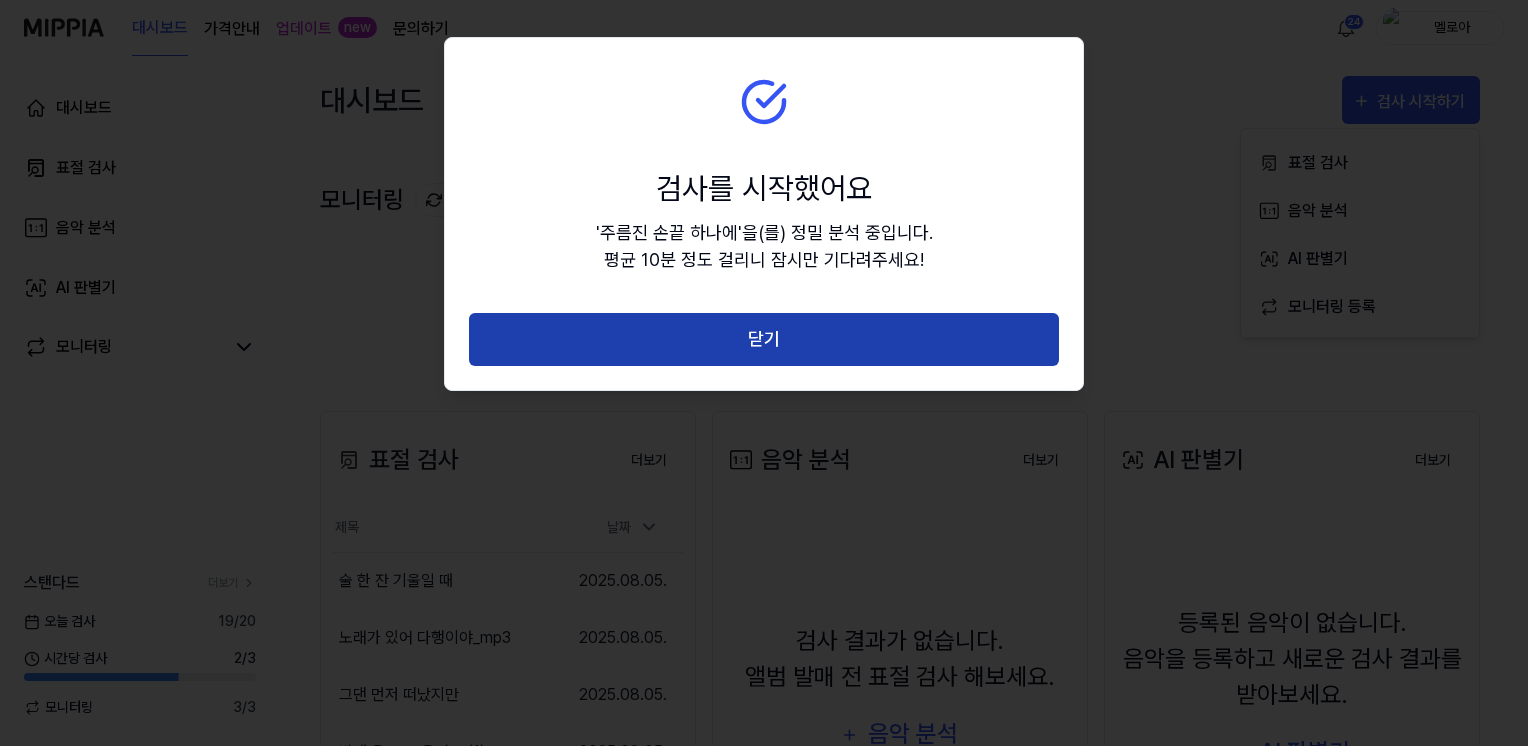 click on "닫기" at bounding box center (764, 339) 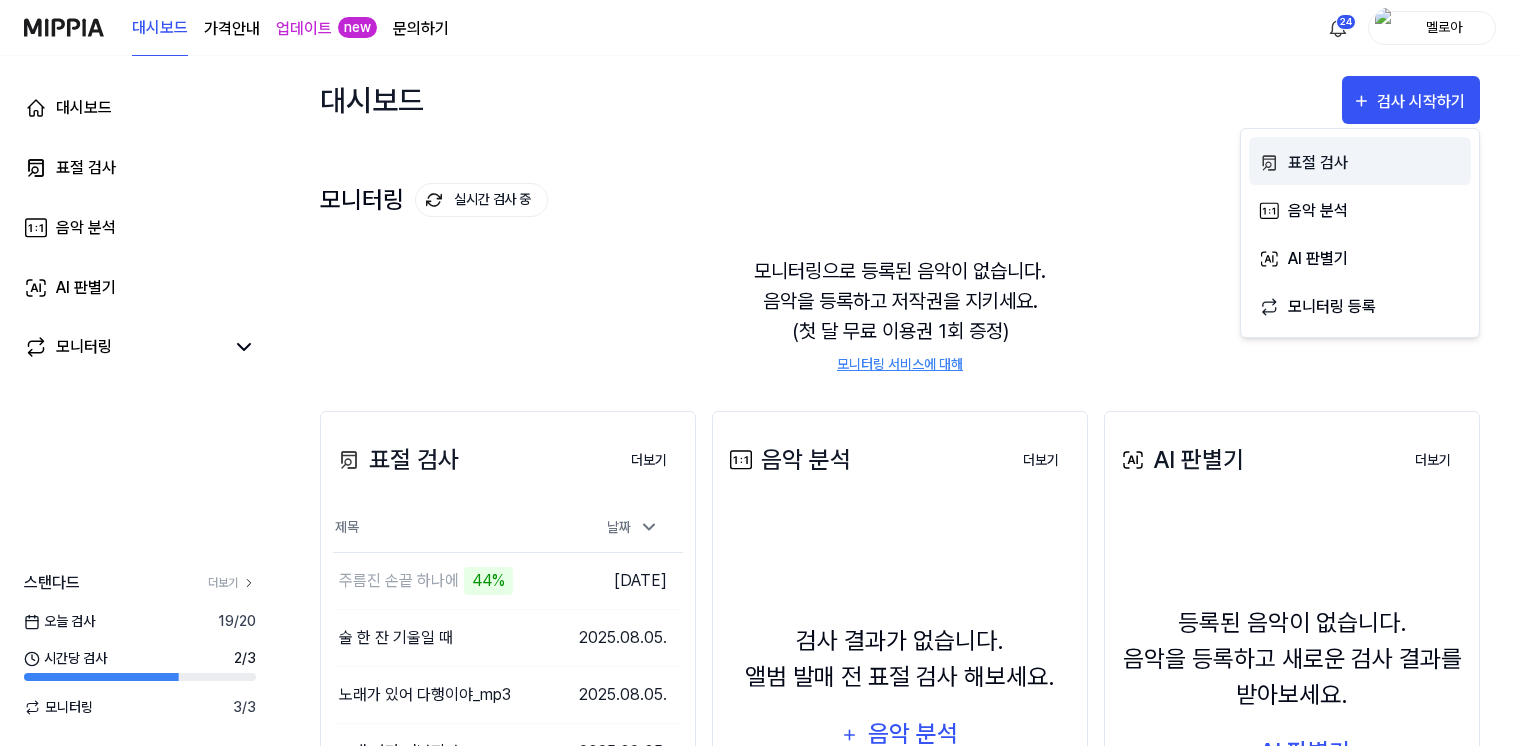 click on "표절 검사" at bounding box center [1375, 163] 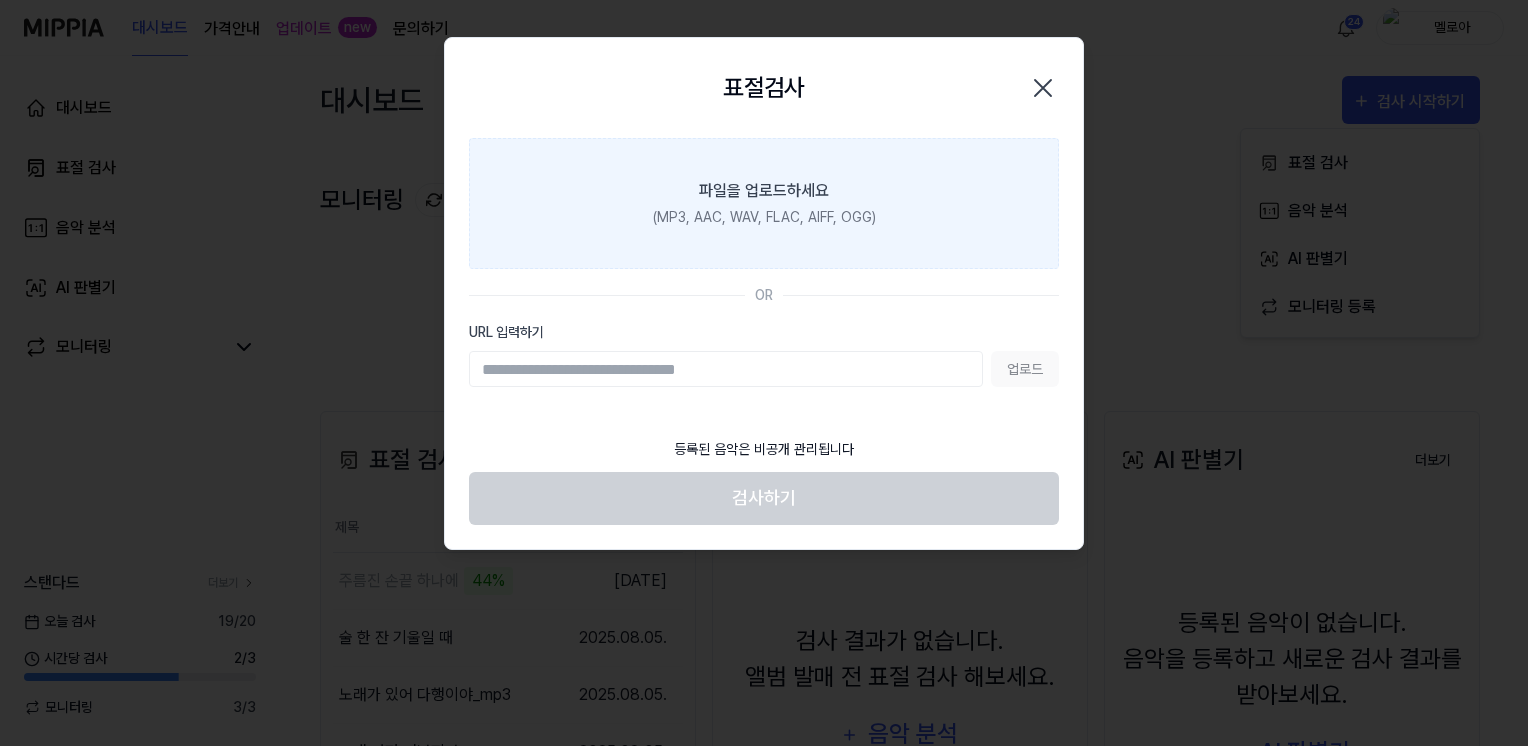 click on "(MP3, AAC, WAV, FLAC, AIFF, OGG)" at bounding box center [764, 217] 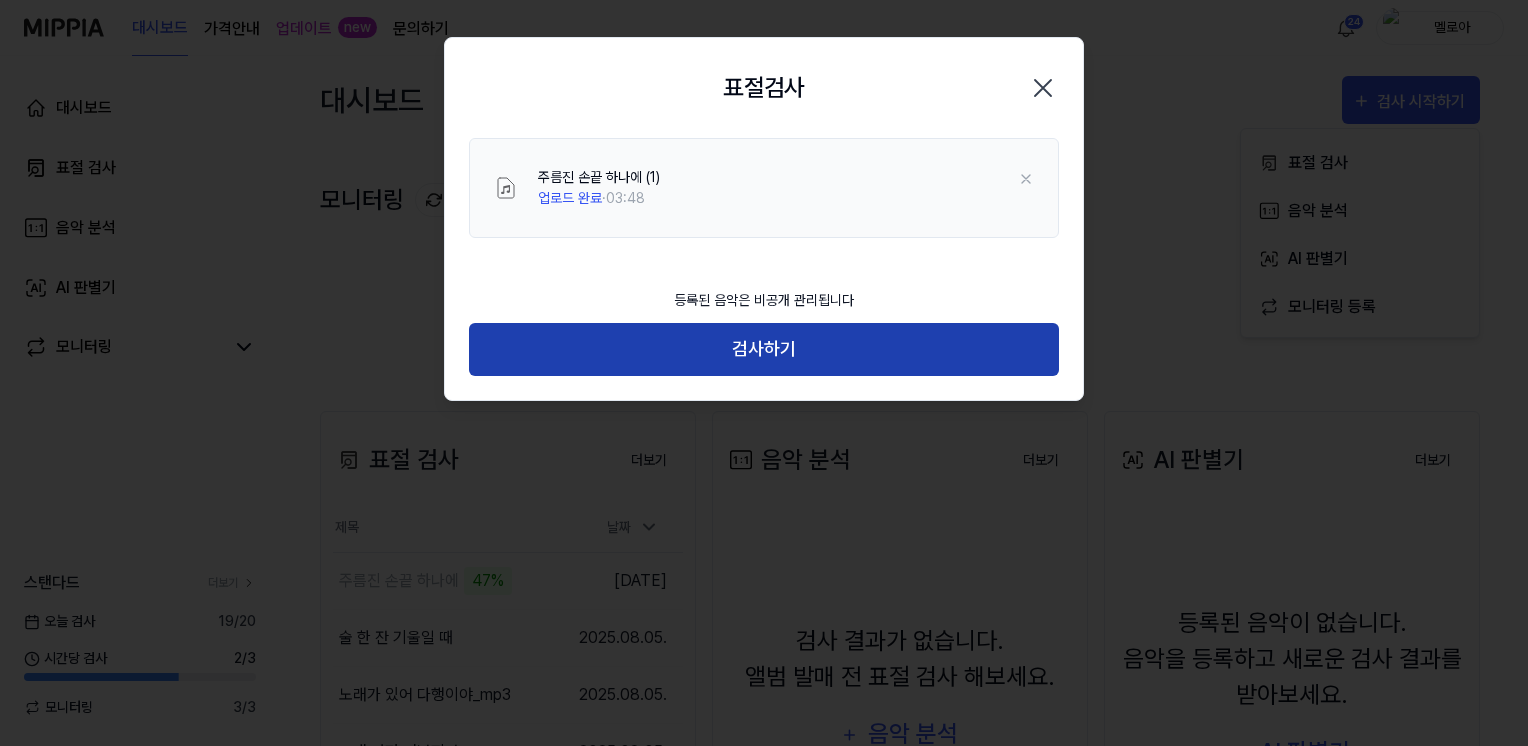 click on "검사하기" at bounding box center [764, 349] 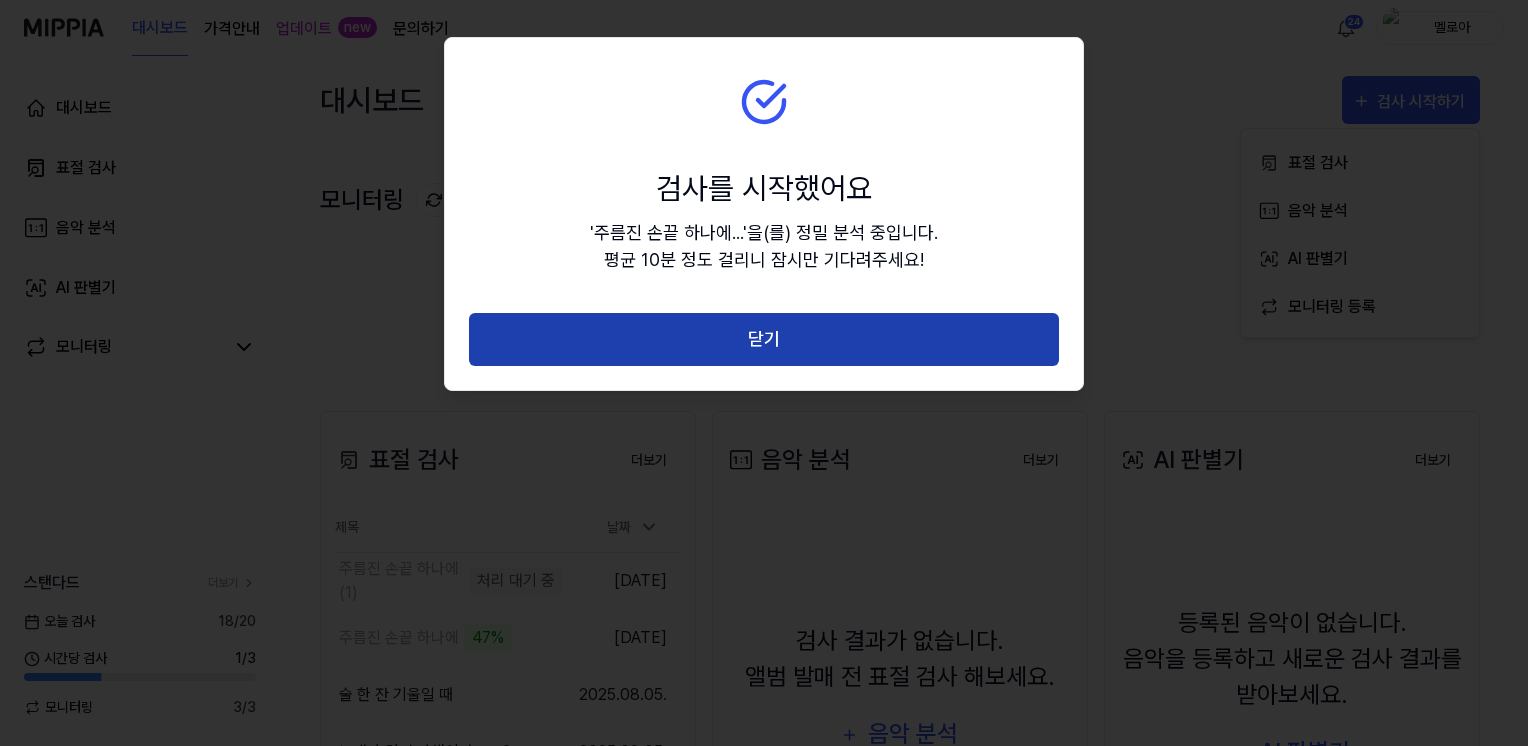 click on "닫기" at bounding box center (764, 339) 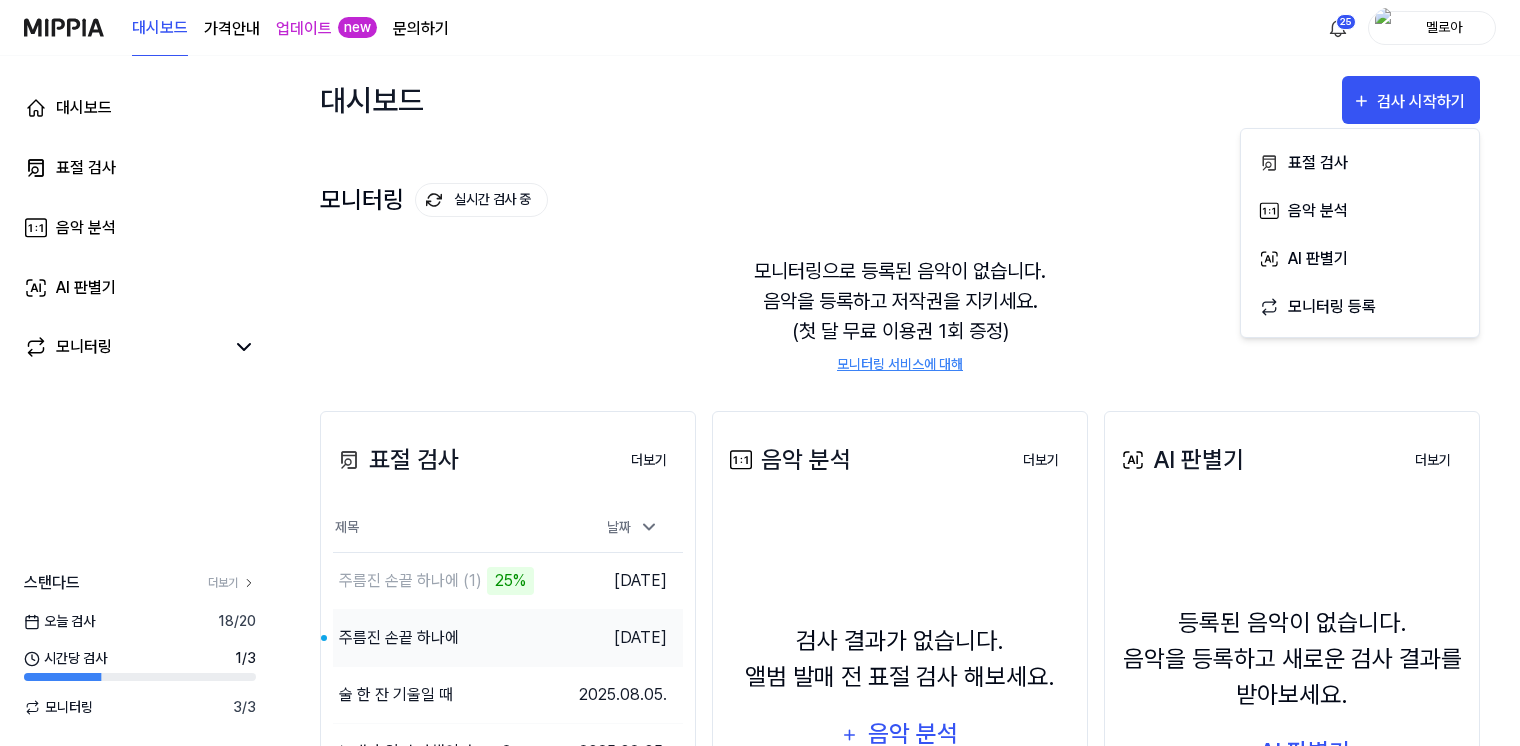 click on "주름진 손끝 하나에" at bounding box center [399, 638] 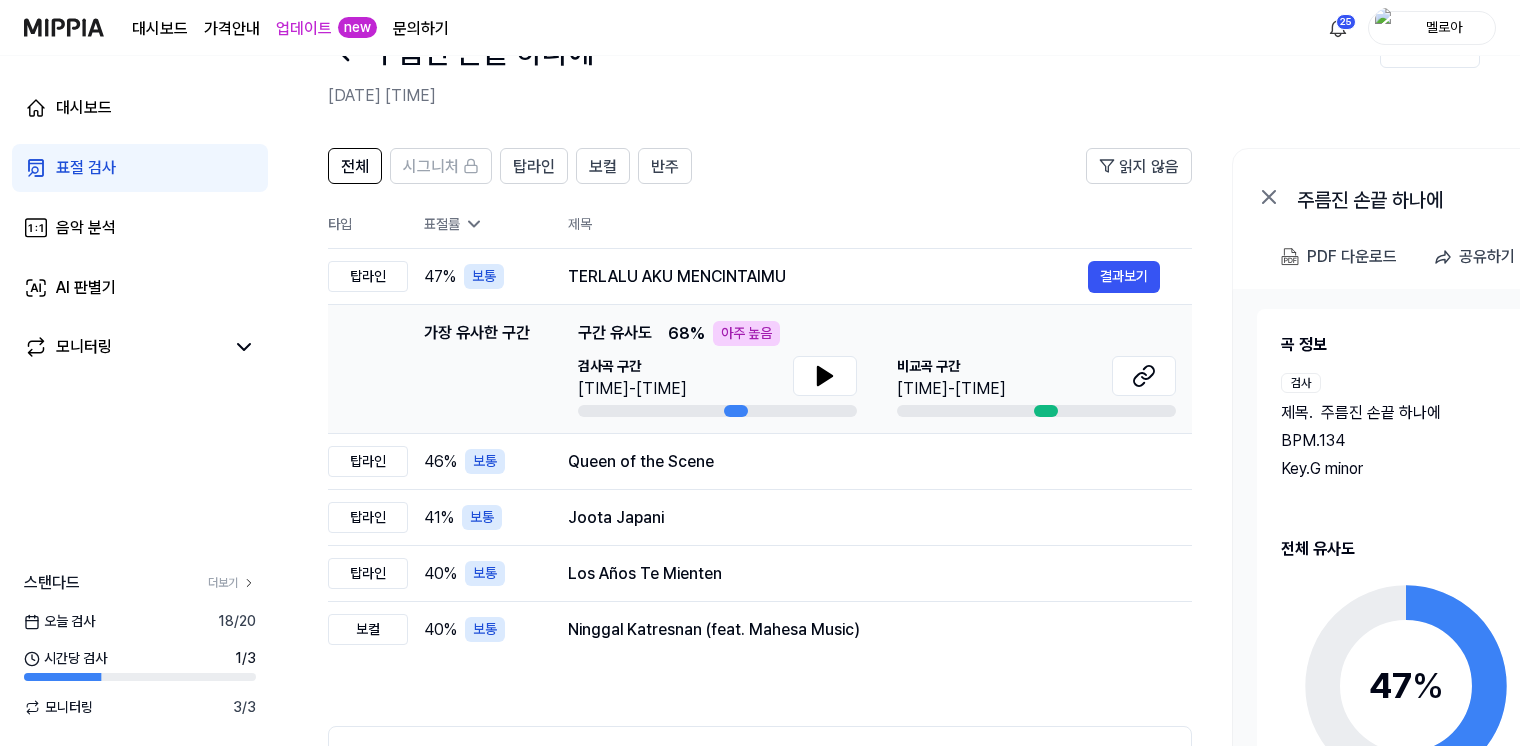 scroll, scrollTop: 100, scrollLeft: 0, axis: vertical 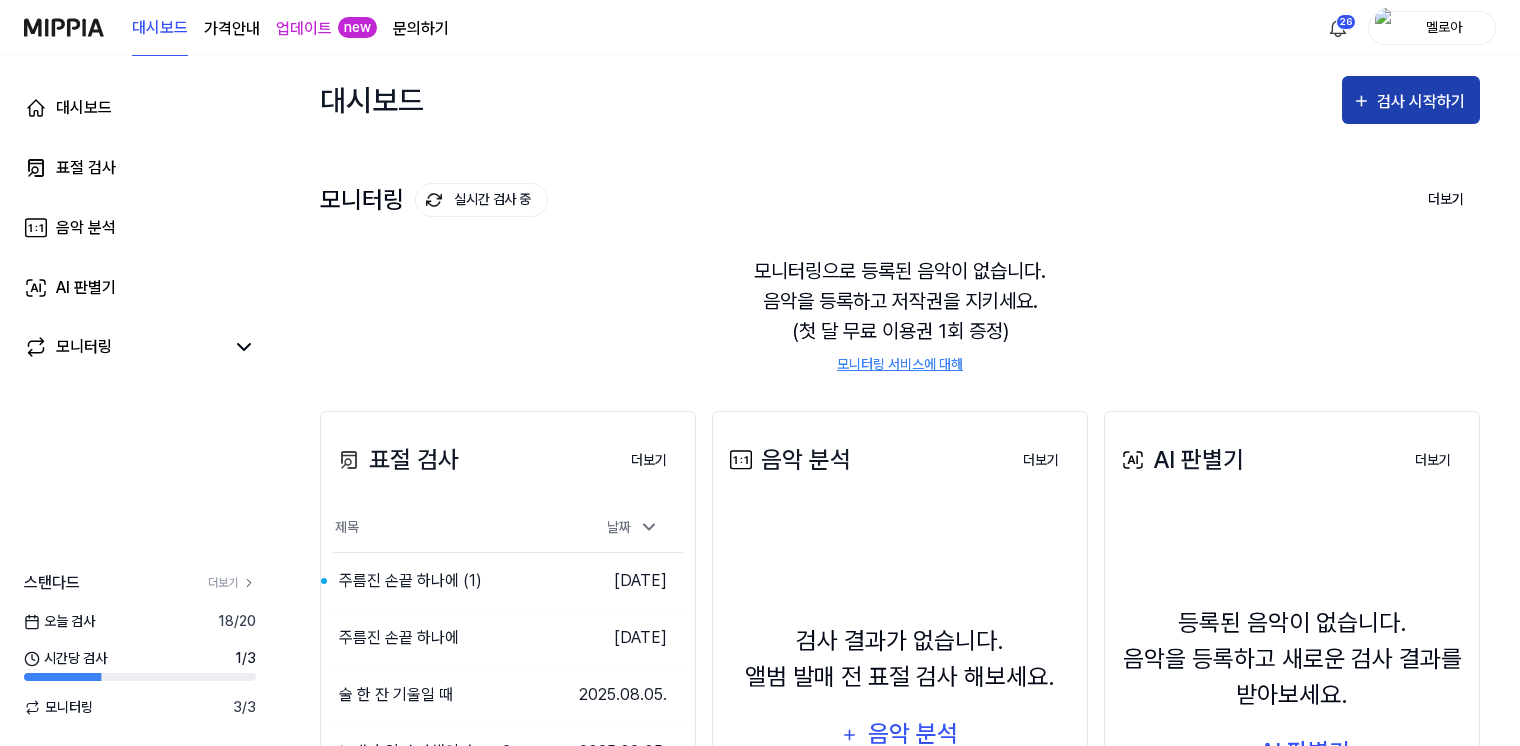 click 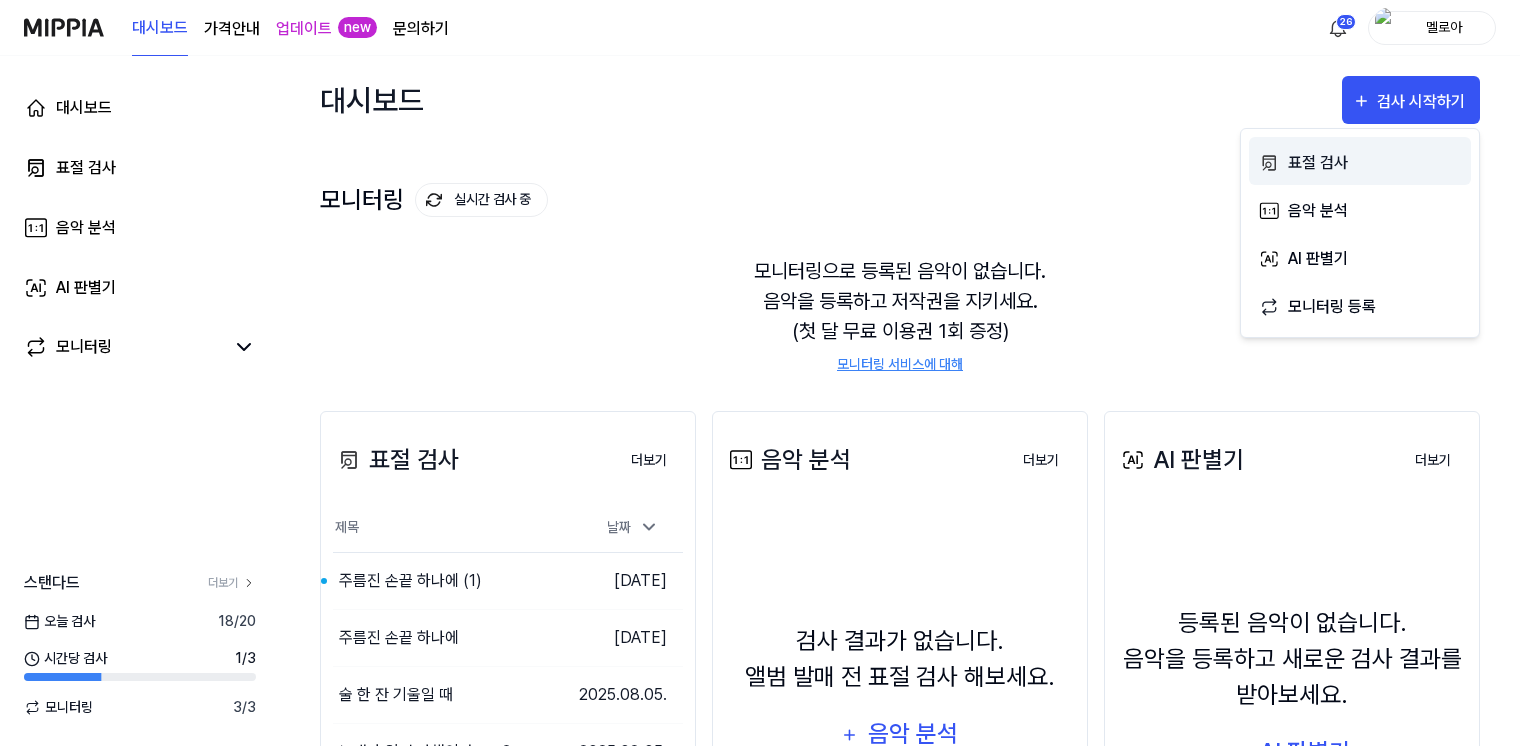 click on "표절 검사" at bounding box center [1375, 163] 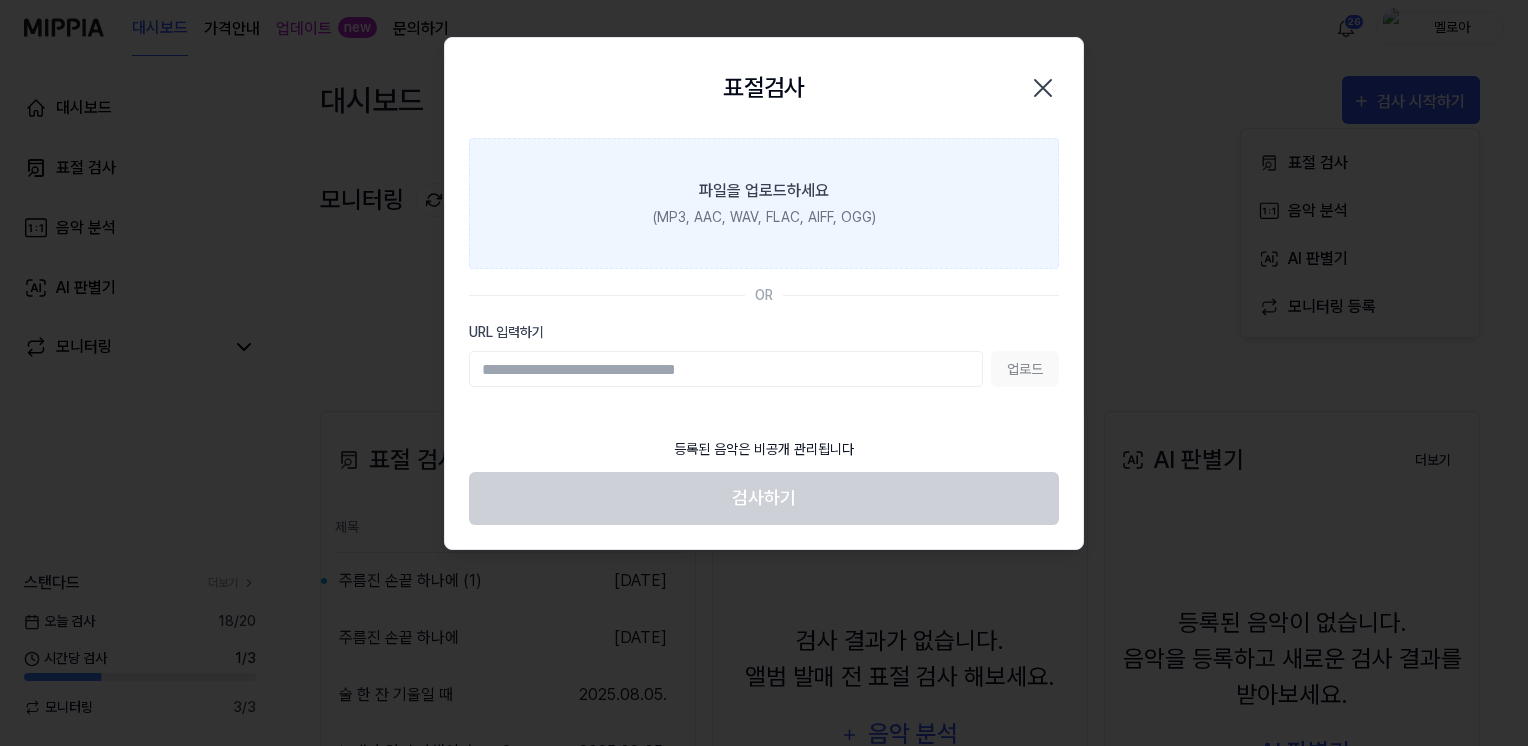 click on "(MP3, AAC, WAV, FLAC, AIFF, OGG)" at bounding box center [764, 217] 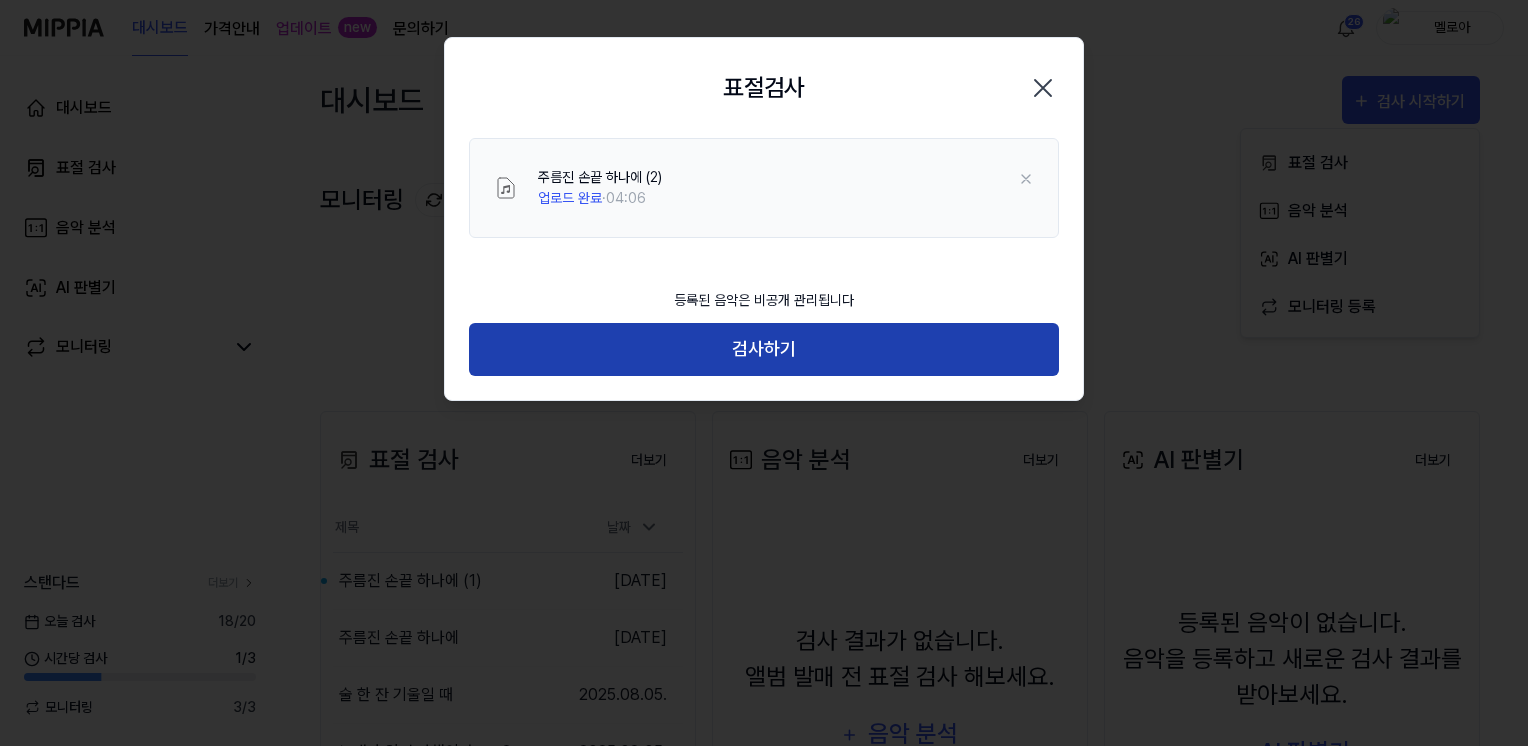 click on "검사하기" at bounding box center (764, 349) 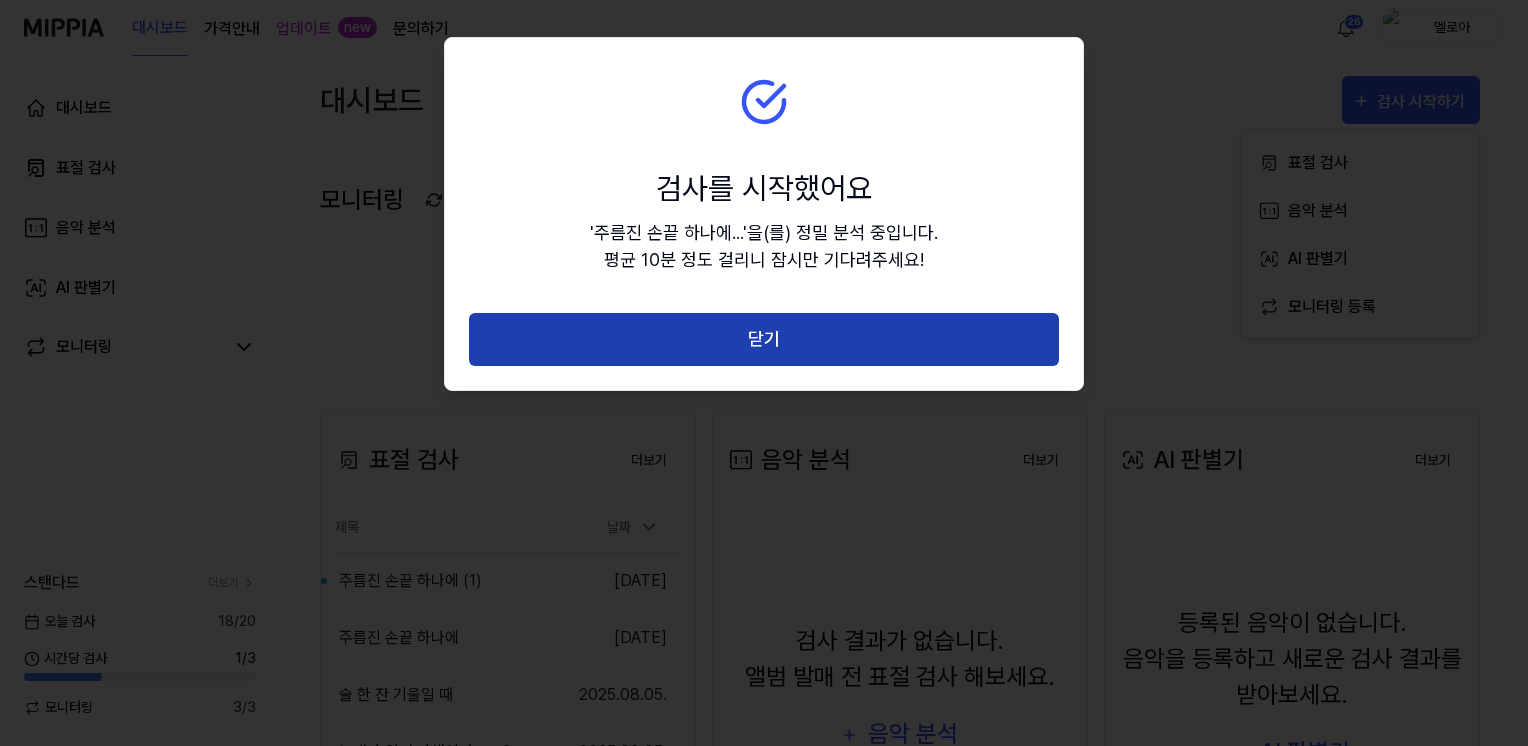 click on "닫기" at bounding box center (764, 339) 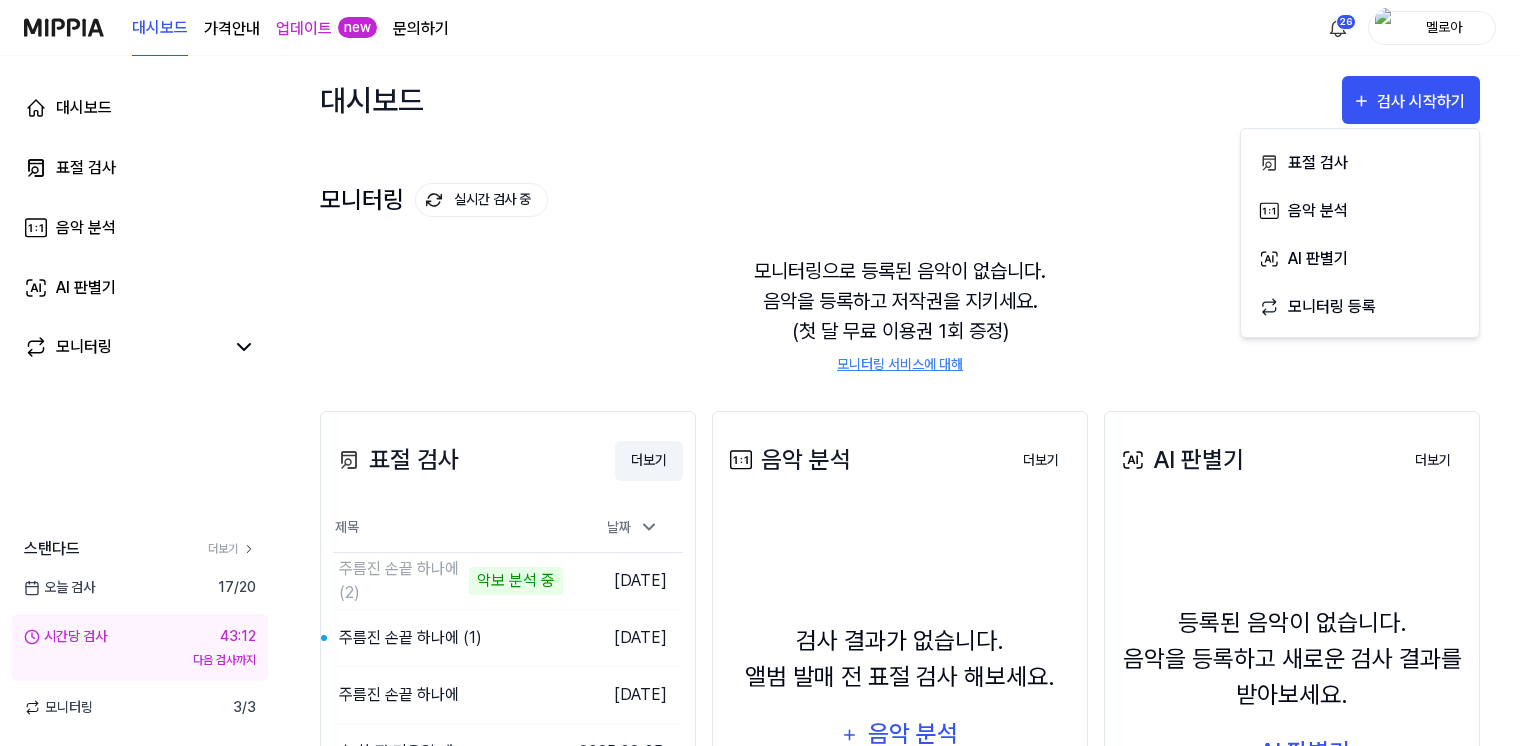 click on "더보기" at bounding box center (649, 461) 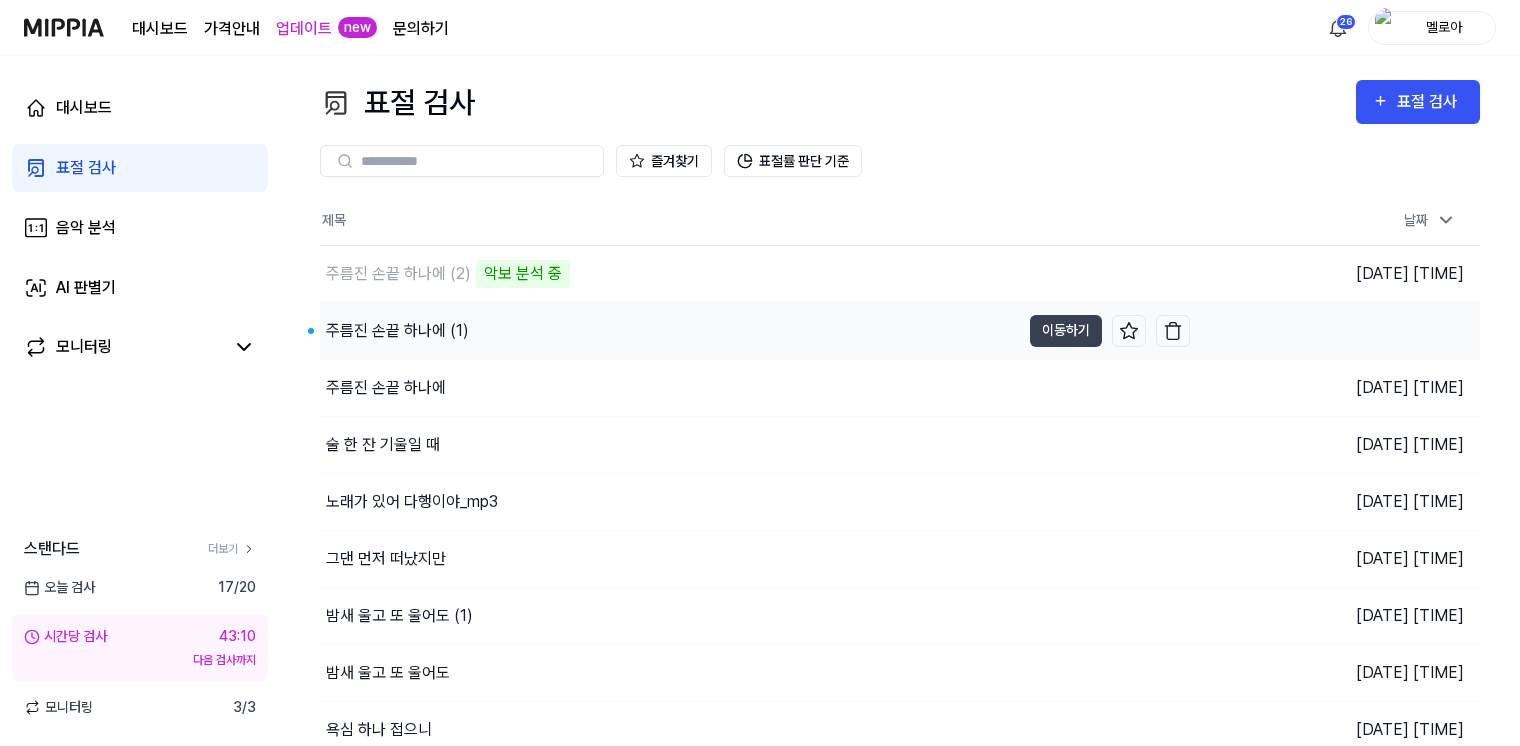 click on "주름진 손끝 하나에 (1)" at bounding box center [397, 331] 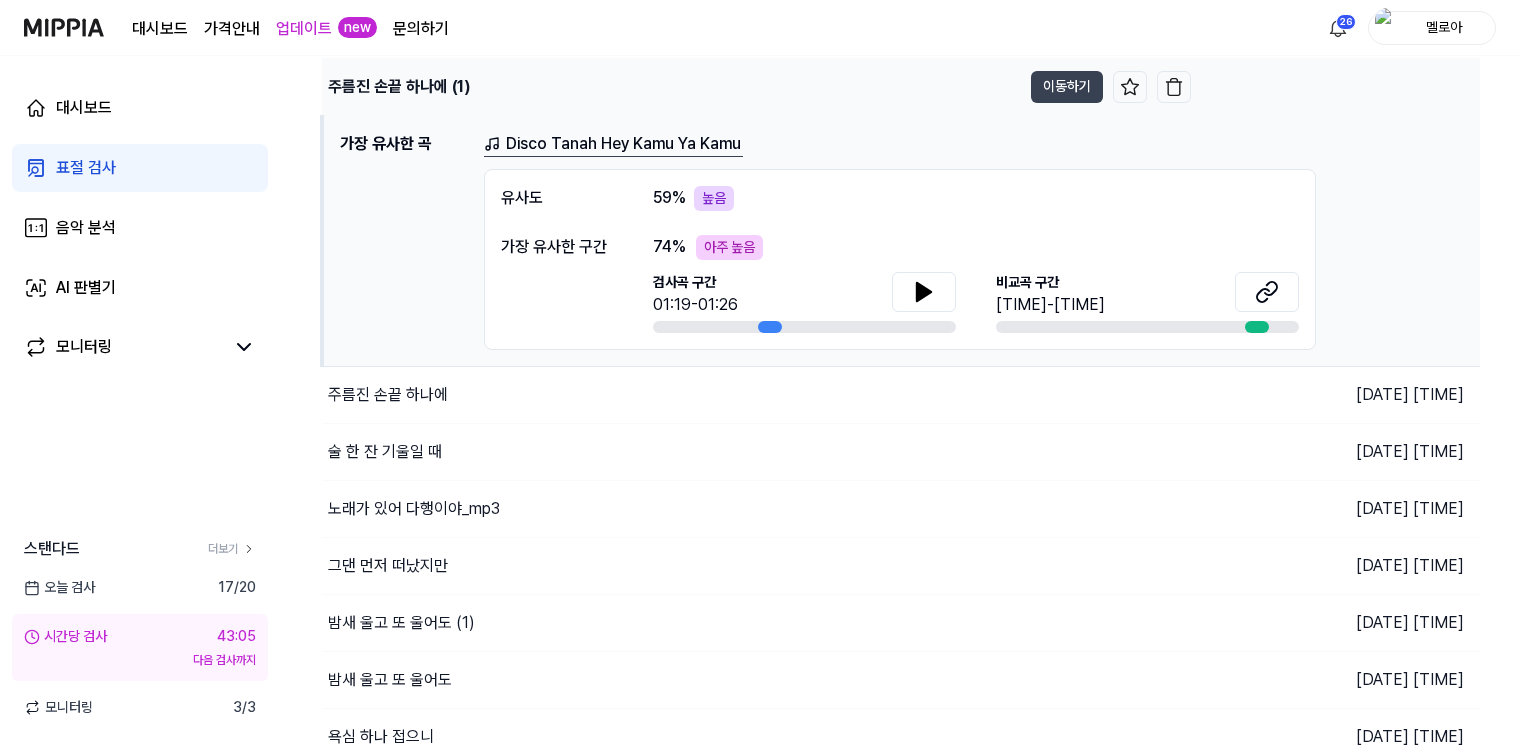 scroll, scrollTop: 200, scrollLeft: 0, axis: vertical 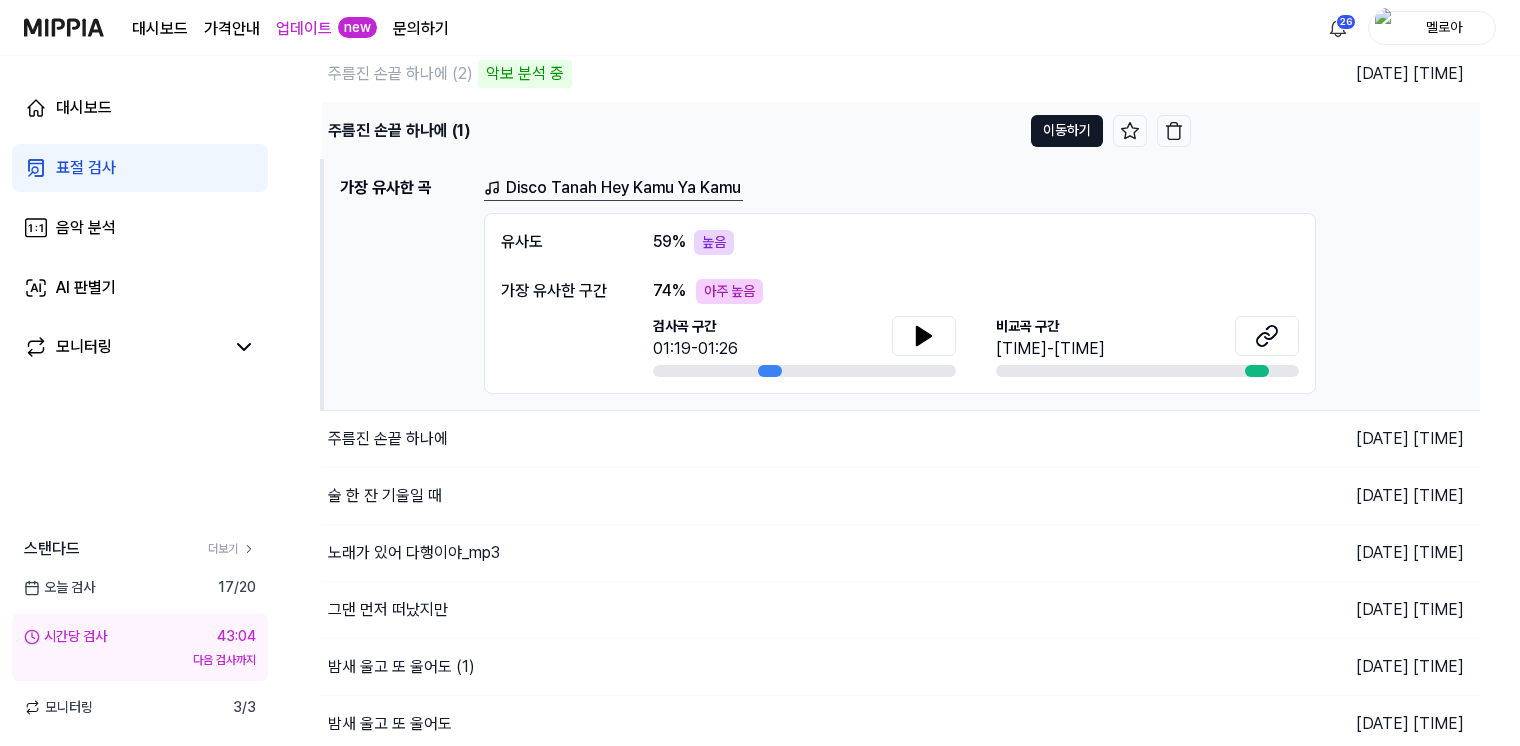 click on "이동하기" at bounding box center (1067, 131) 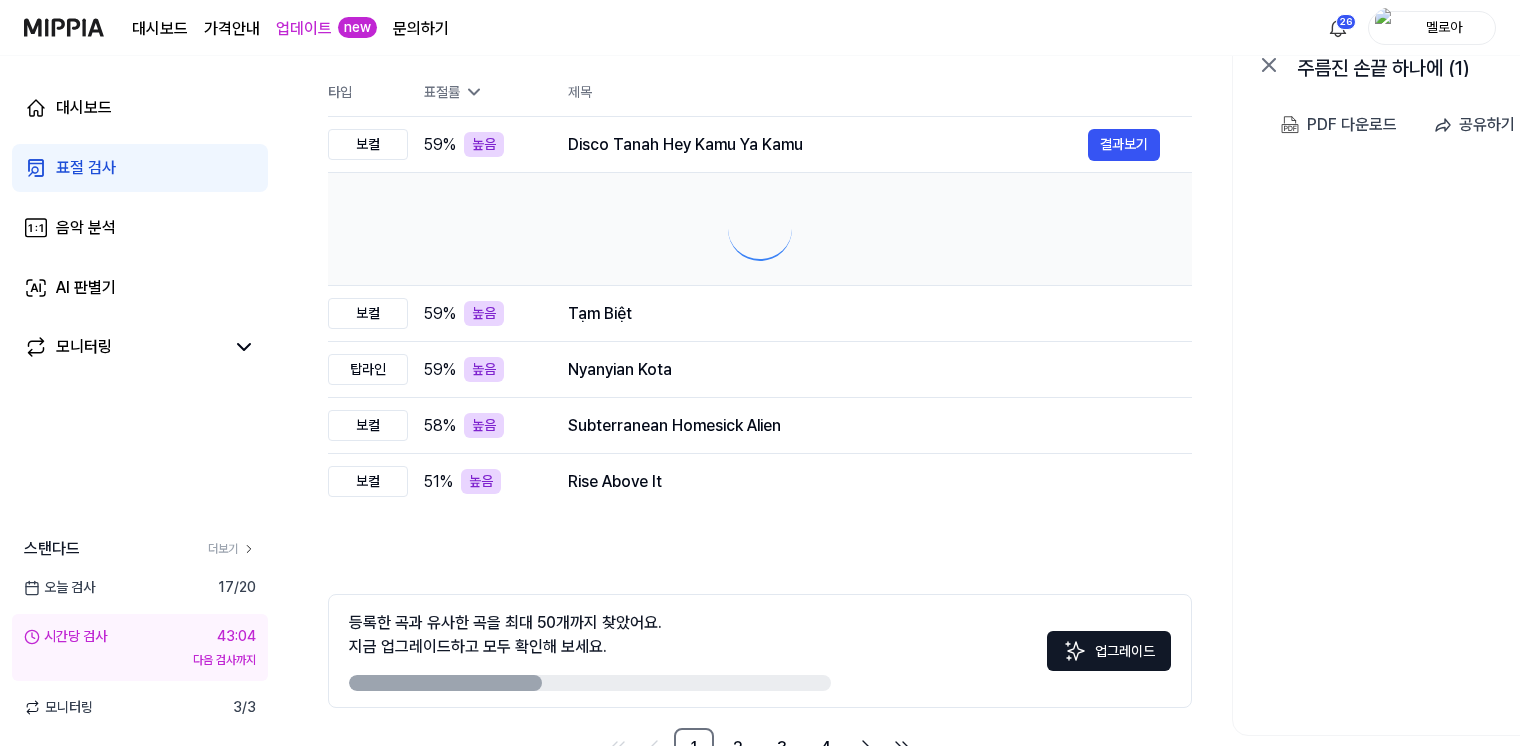 scroll, scrollTop: 0, scrollLeft: 0, axis: both 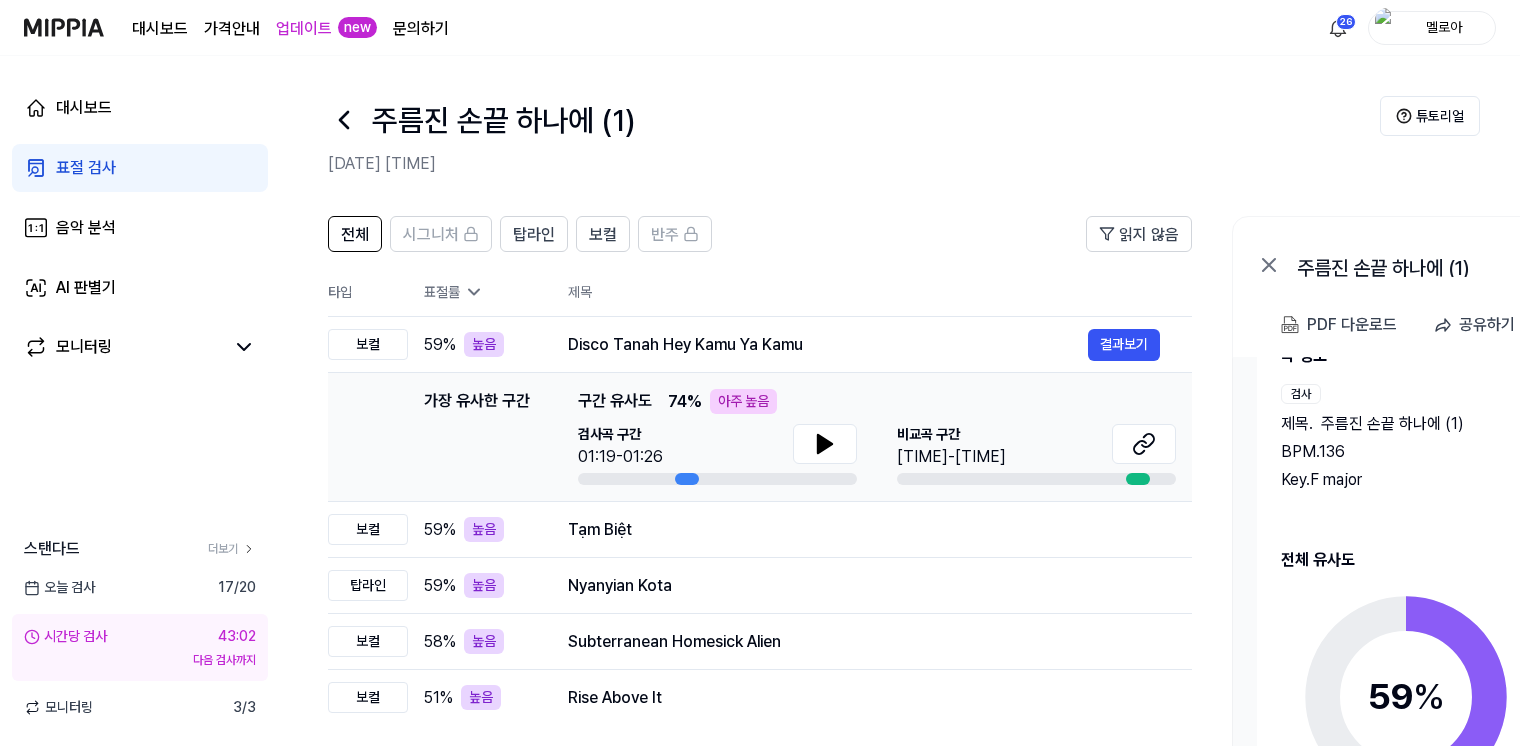 click 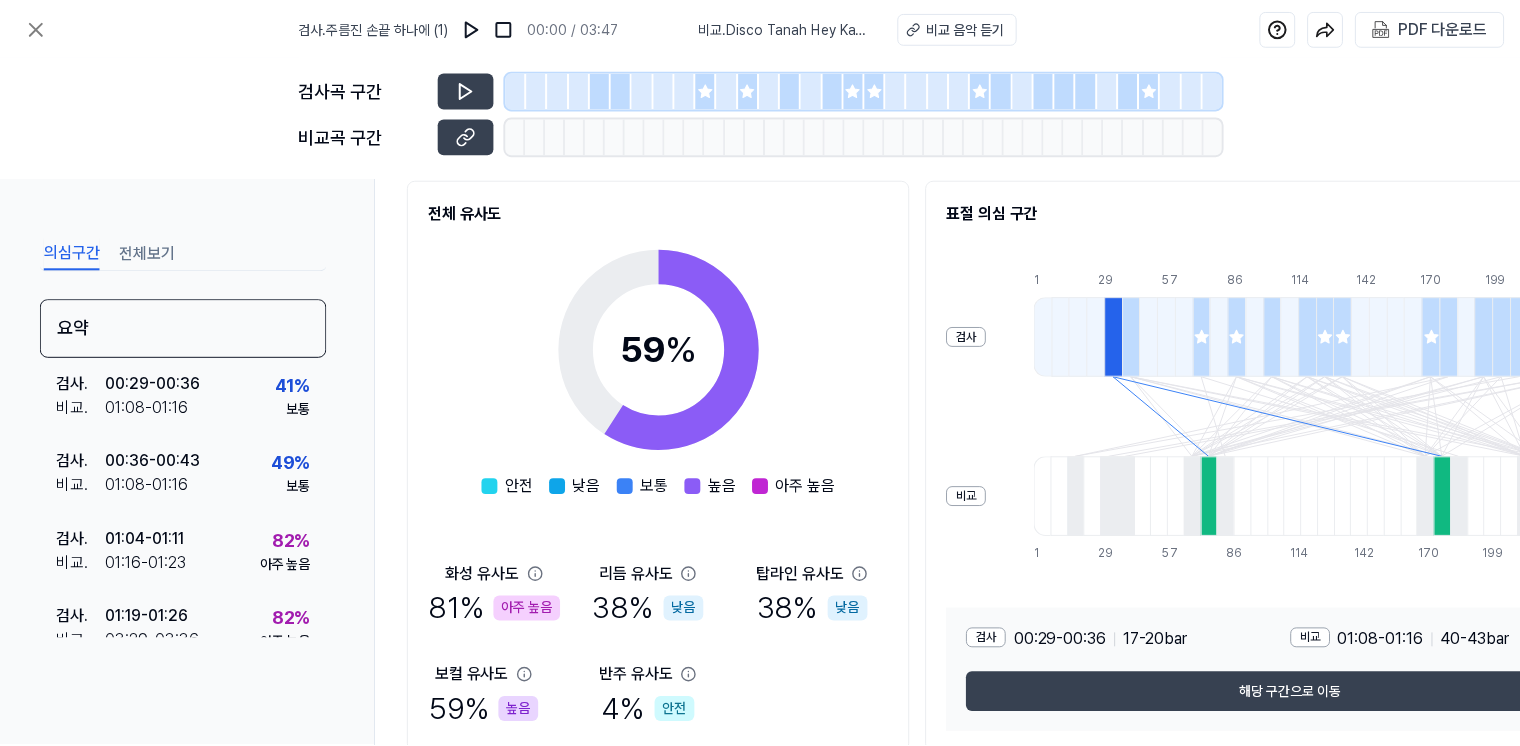 scroll, scrollTop: 324, scrollLeft: 0, axis: vertical 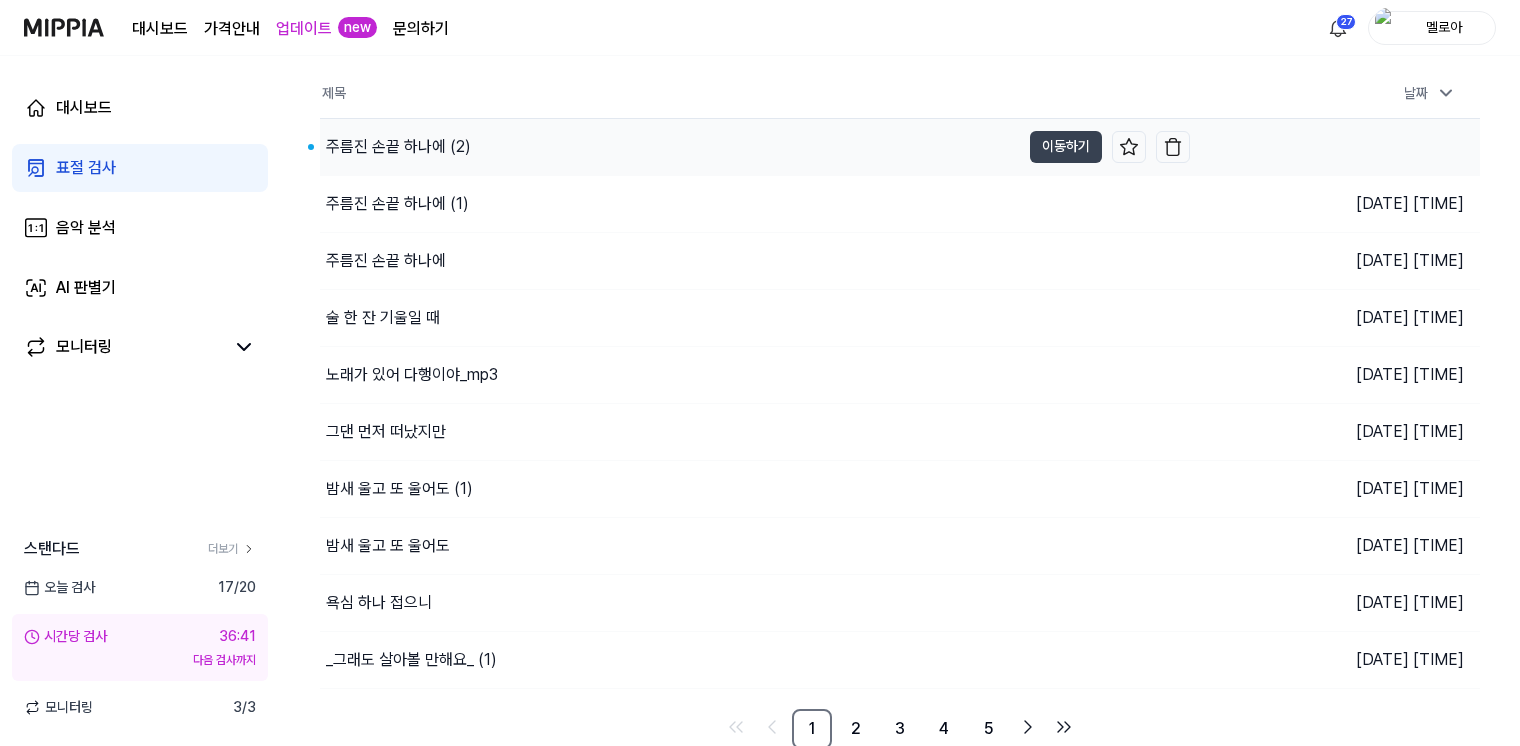 click on "주름진 손끝 하나에 (2)" at bounding box center [398, 147] 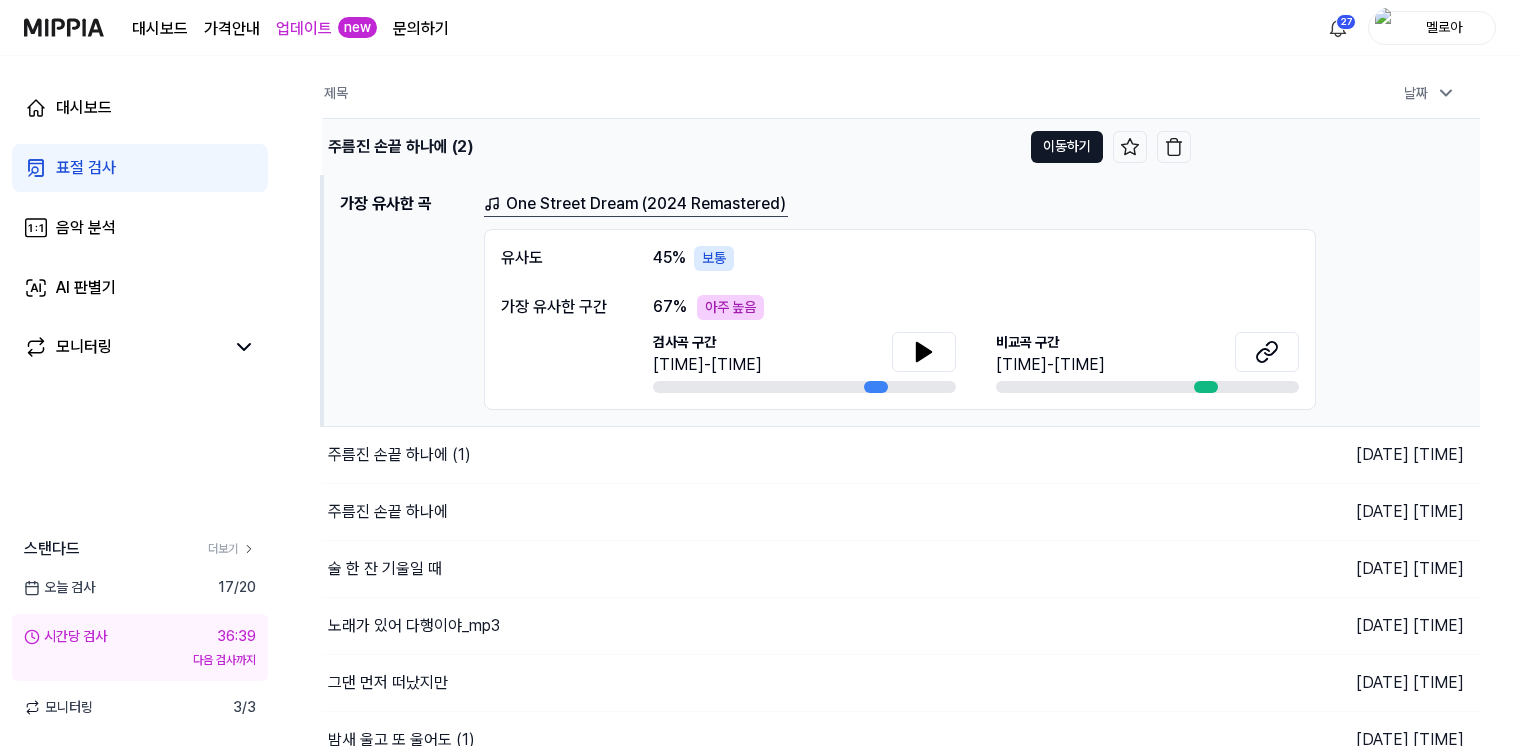 click on "이동하기" at bounding box center (1067, 147) 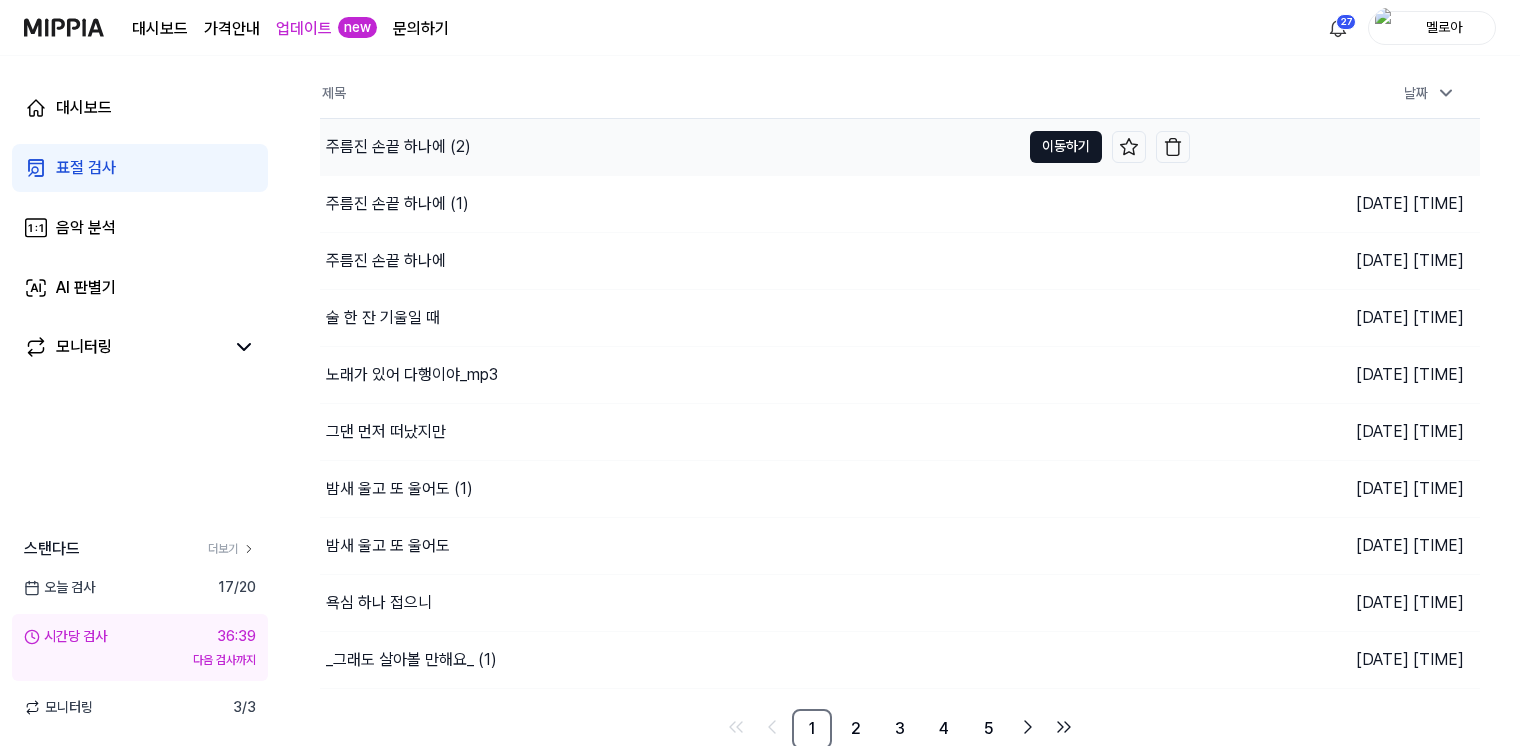 scroll, scrollTop: 0, scrollLeft: 0, axis: both 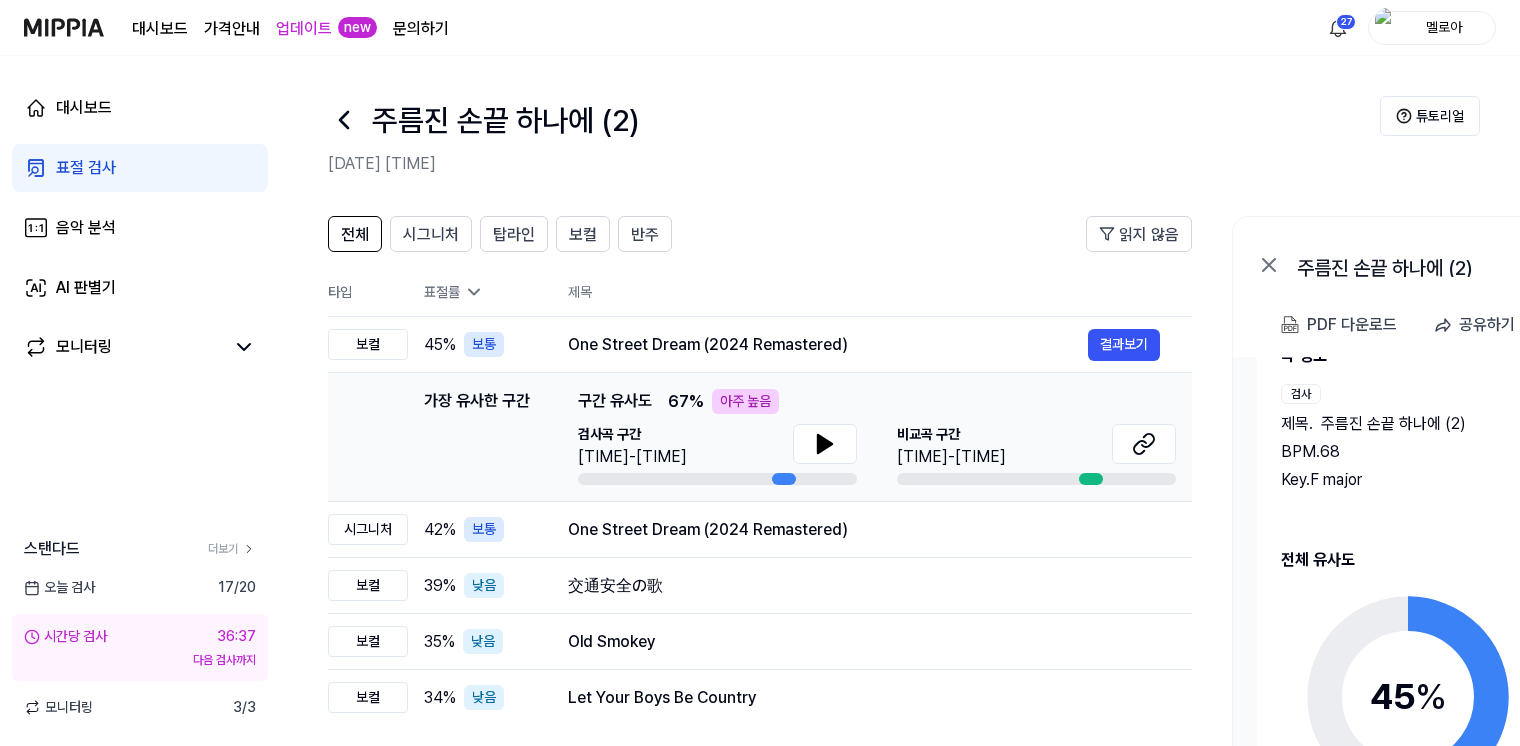 click on "검사 제목 . 주름진 손끝 하나에 (2) BPM.  68 Key.  F major" at bounding box center [1401, 450] 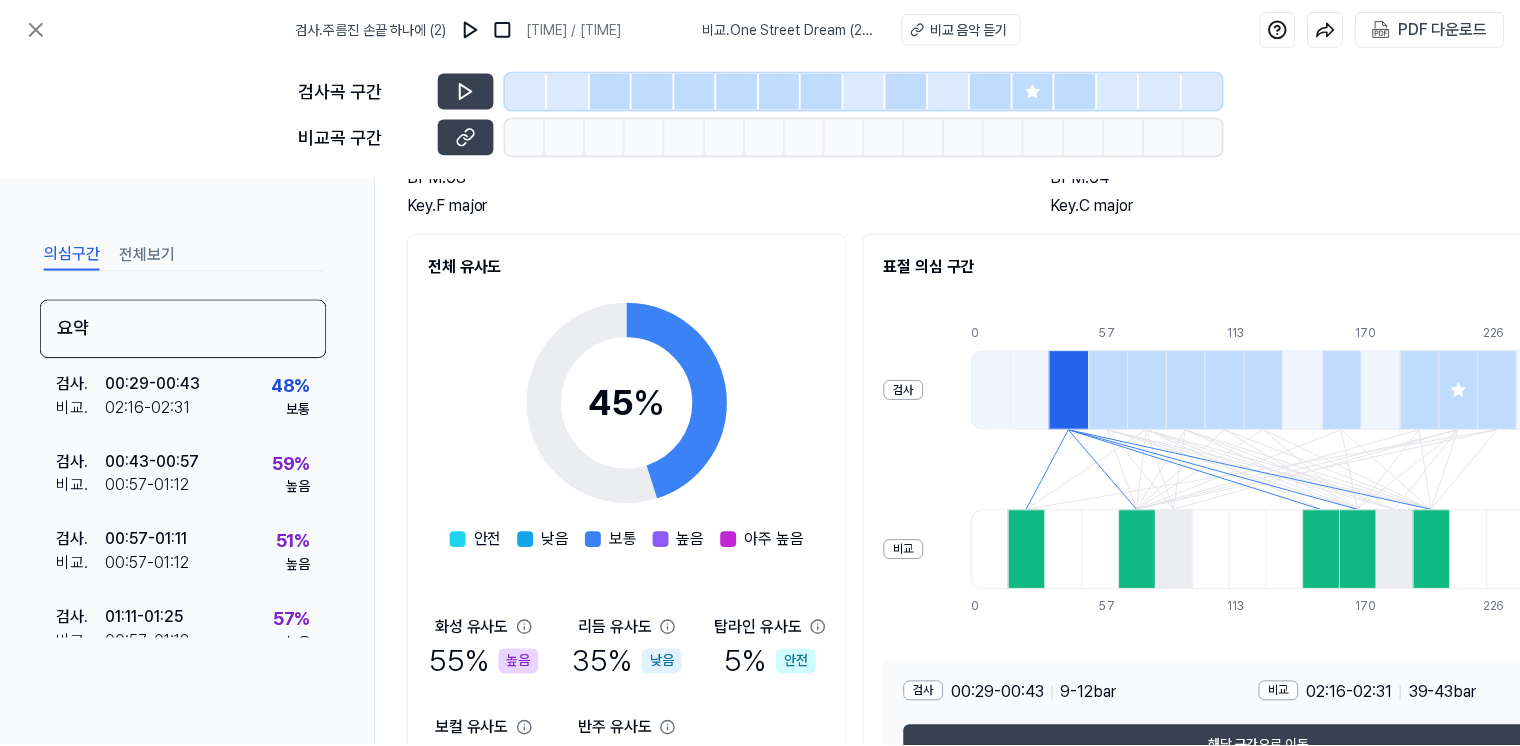 scroll, scrollTop: 0, scrollLeft: 0, axis: both 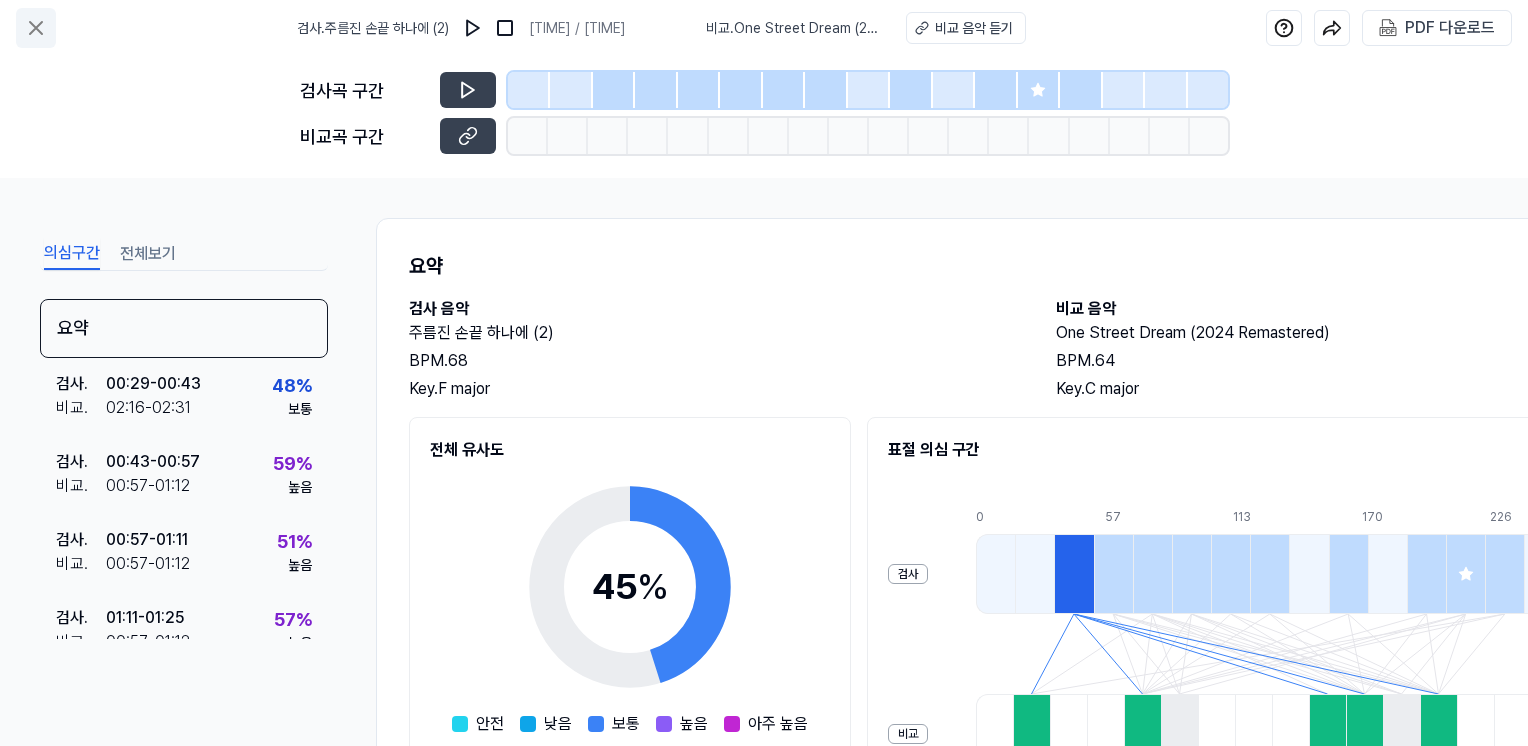 click 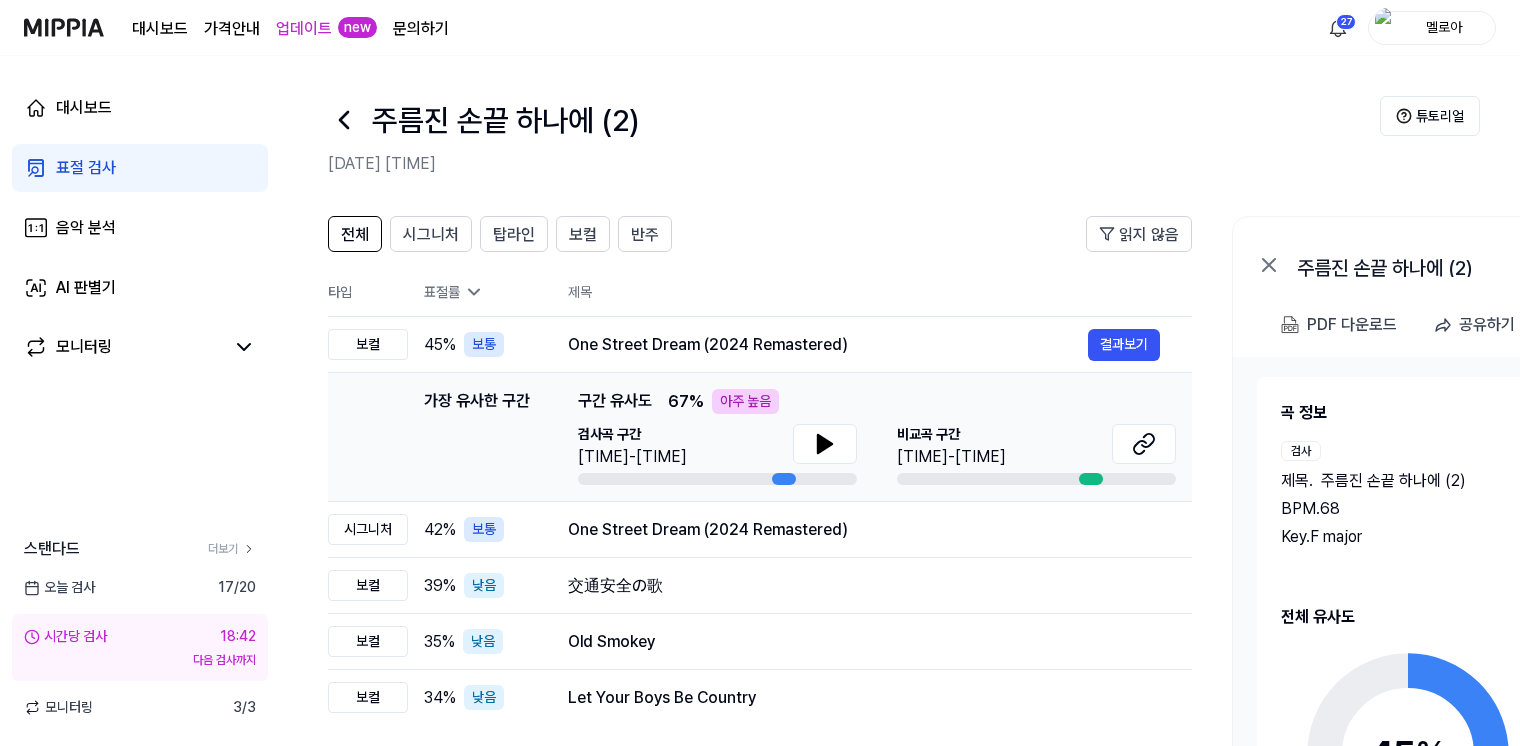 click 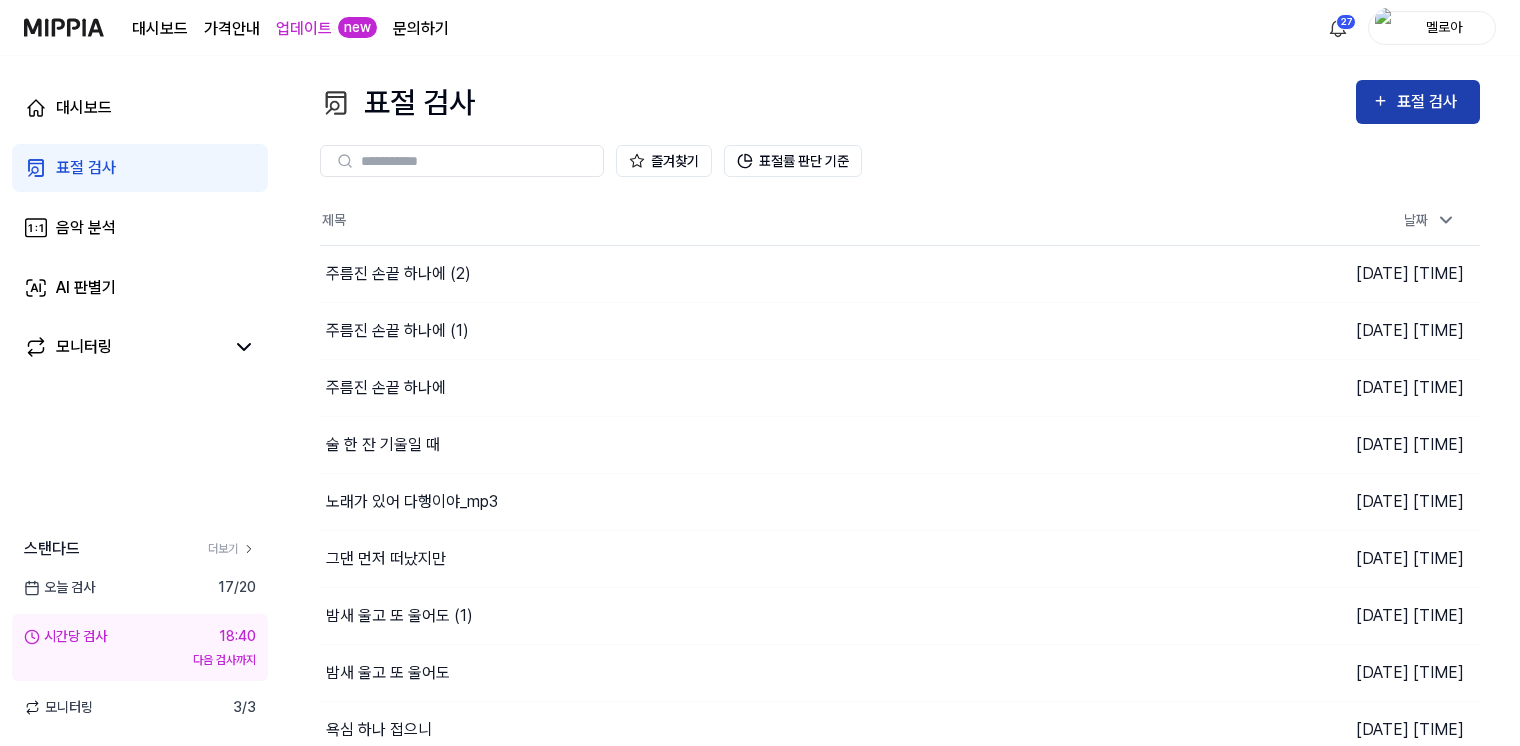 click on "표절 검사" at bounding box center (1430, 102) 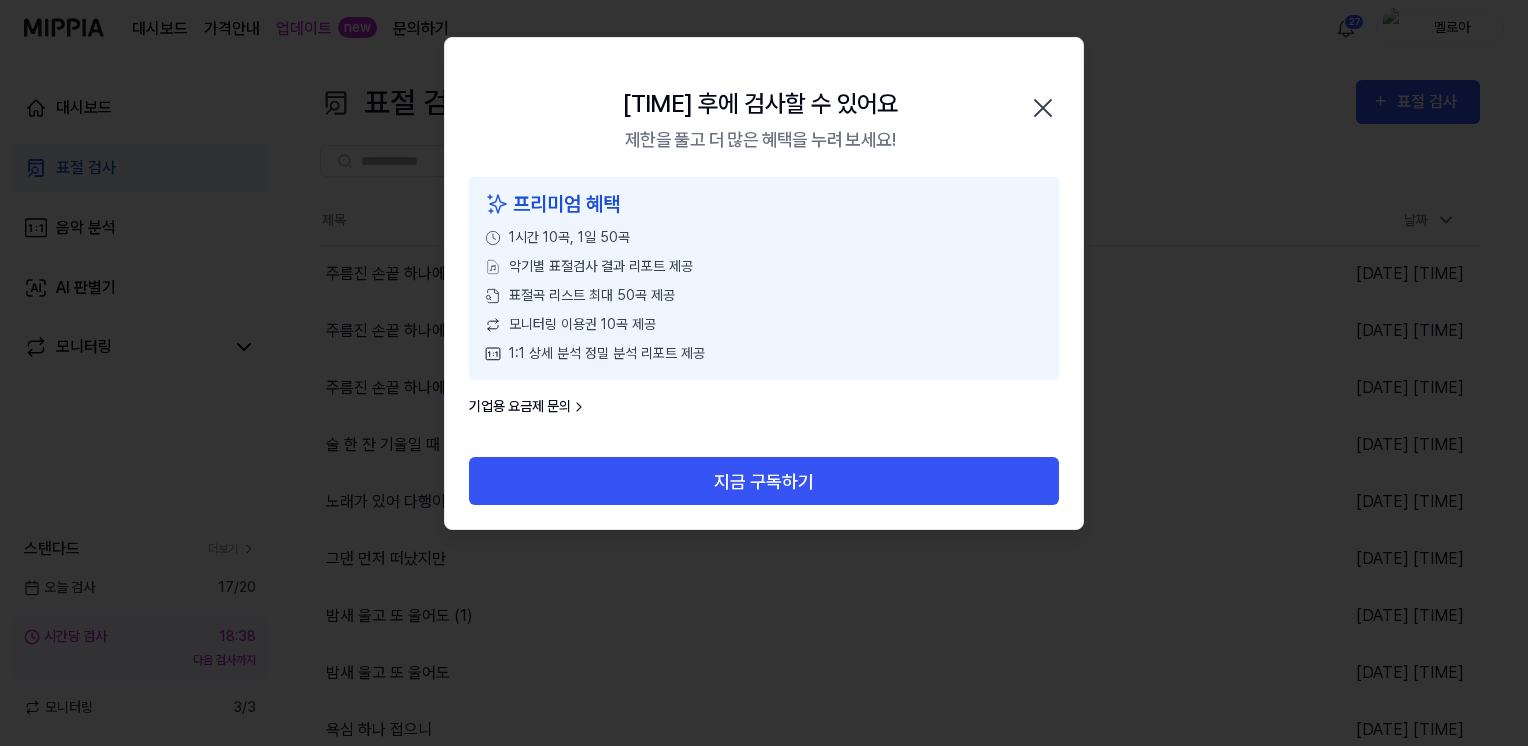 click 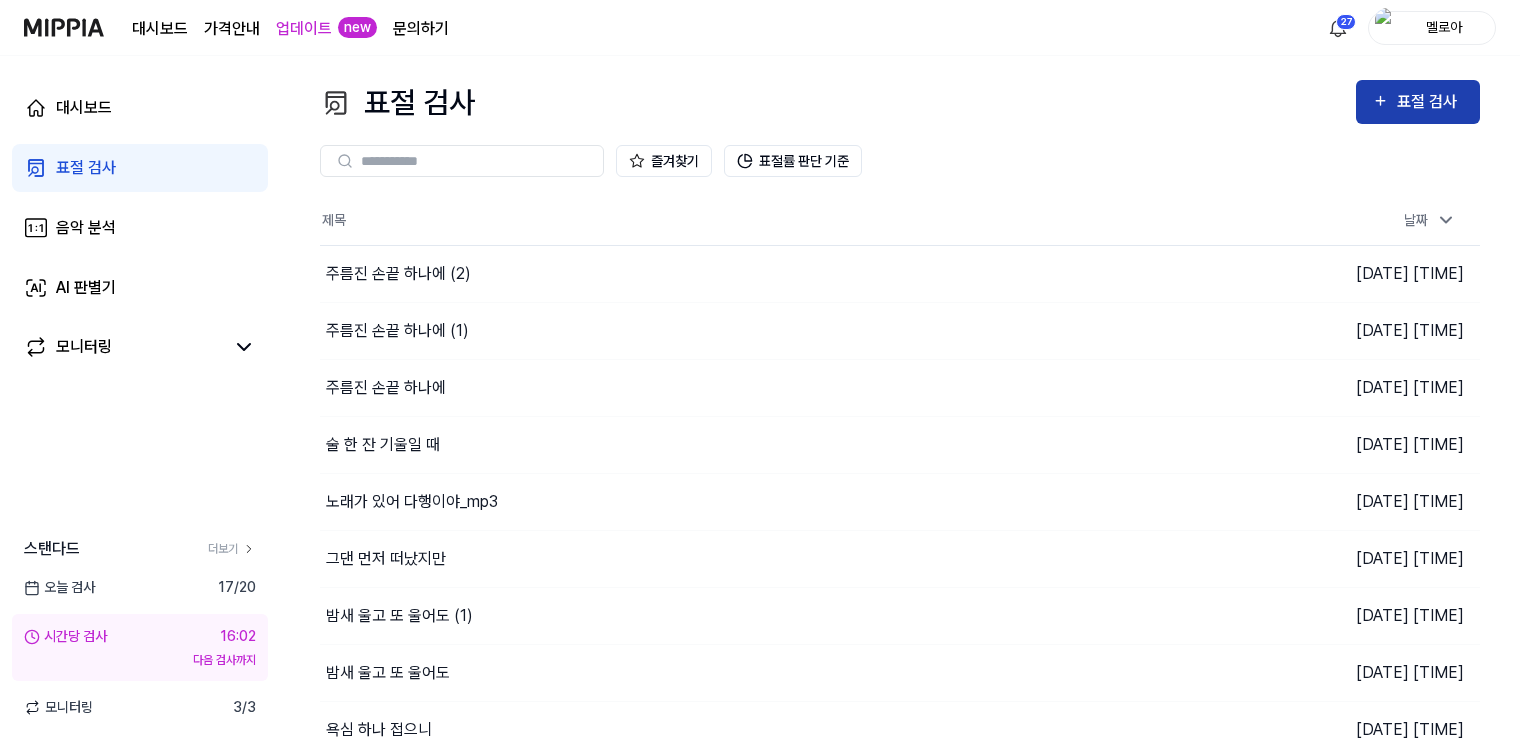 click on "표절 검사" at bounding box center [1418, 102] 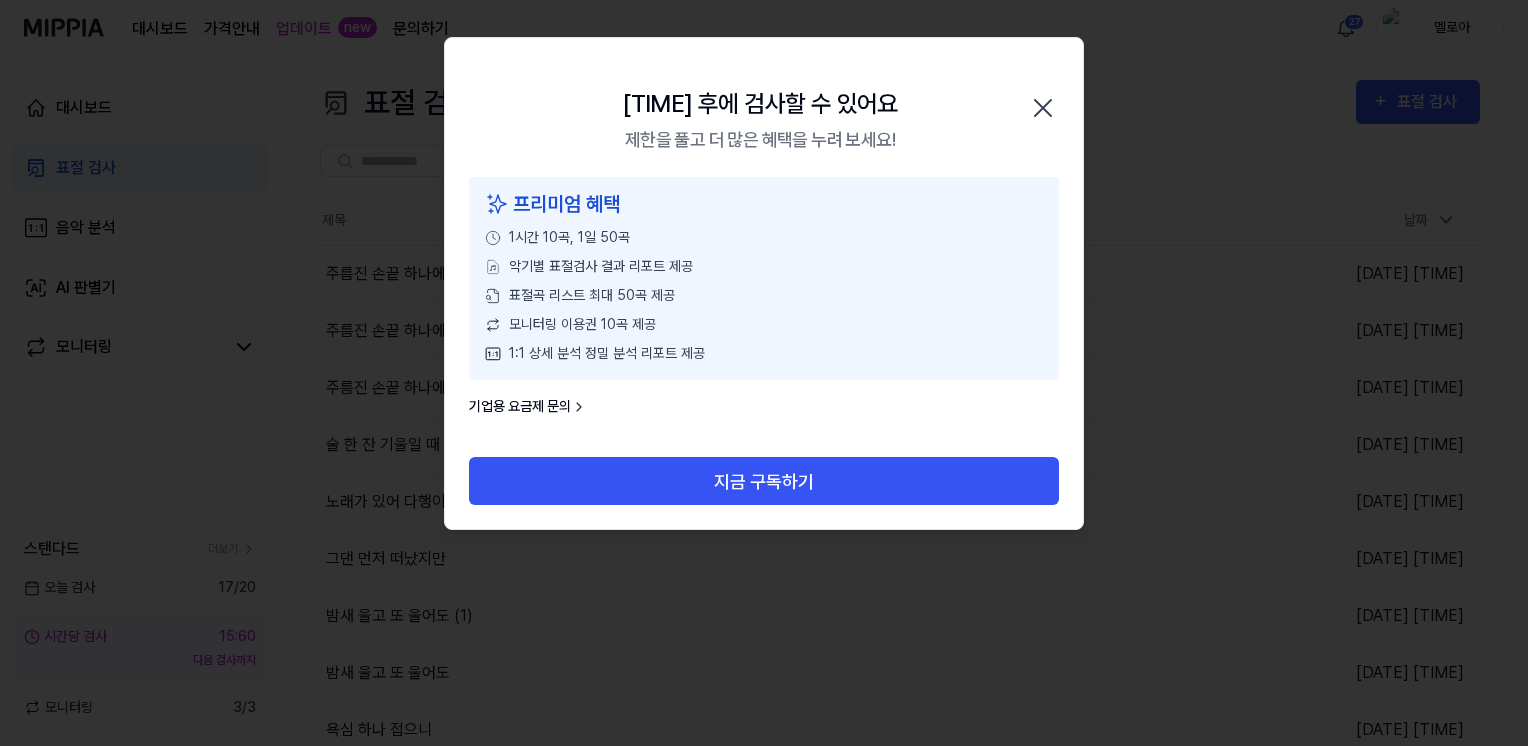 click 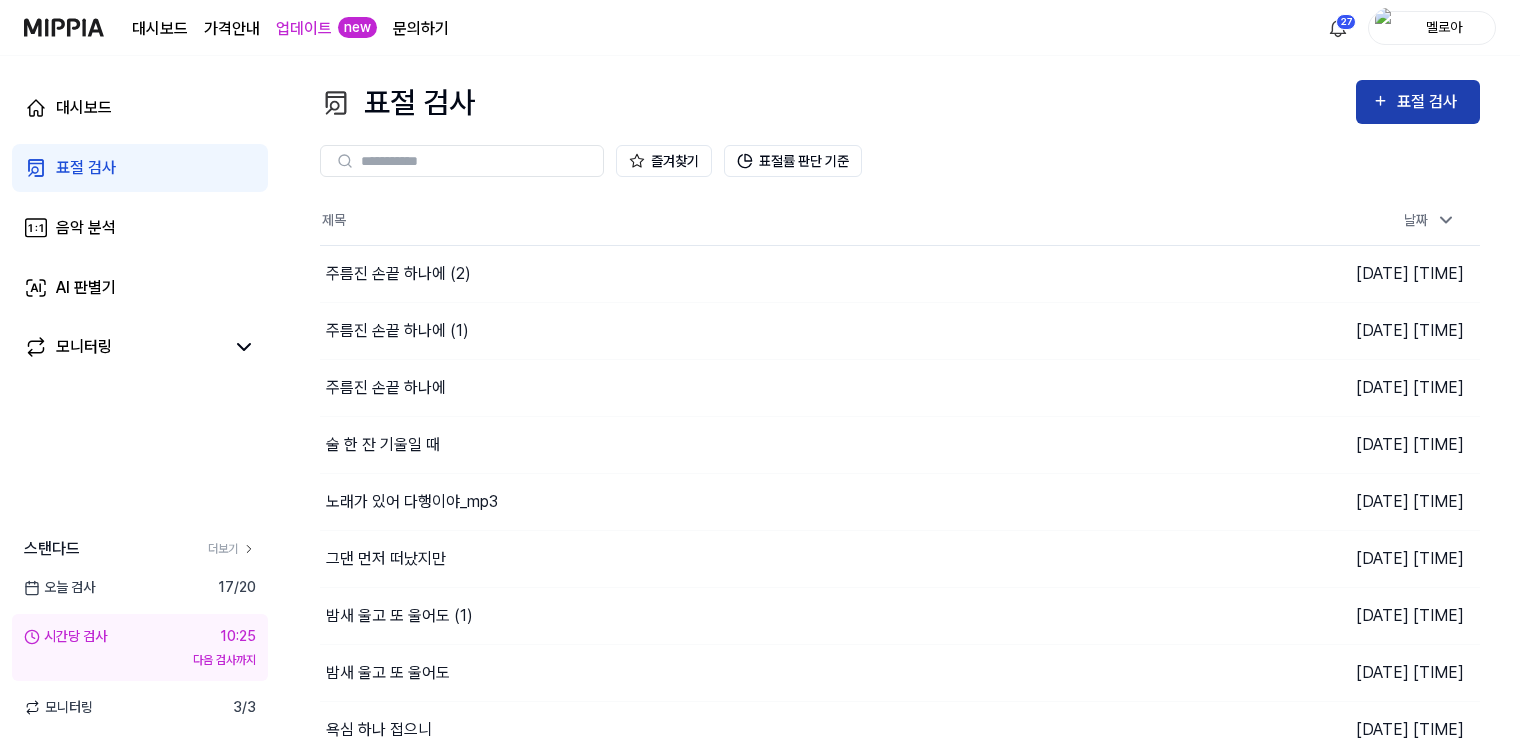 click on "표절 검사" at bounding box center [1418, 102] 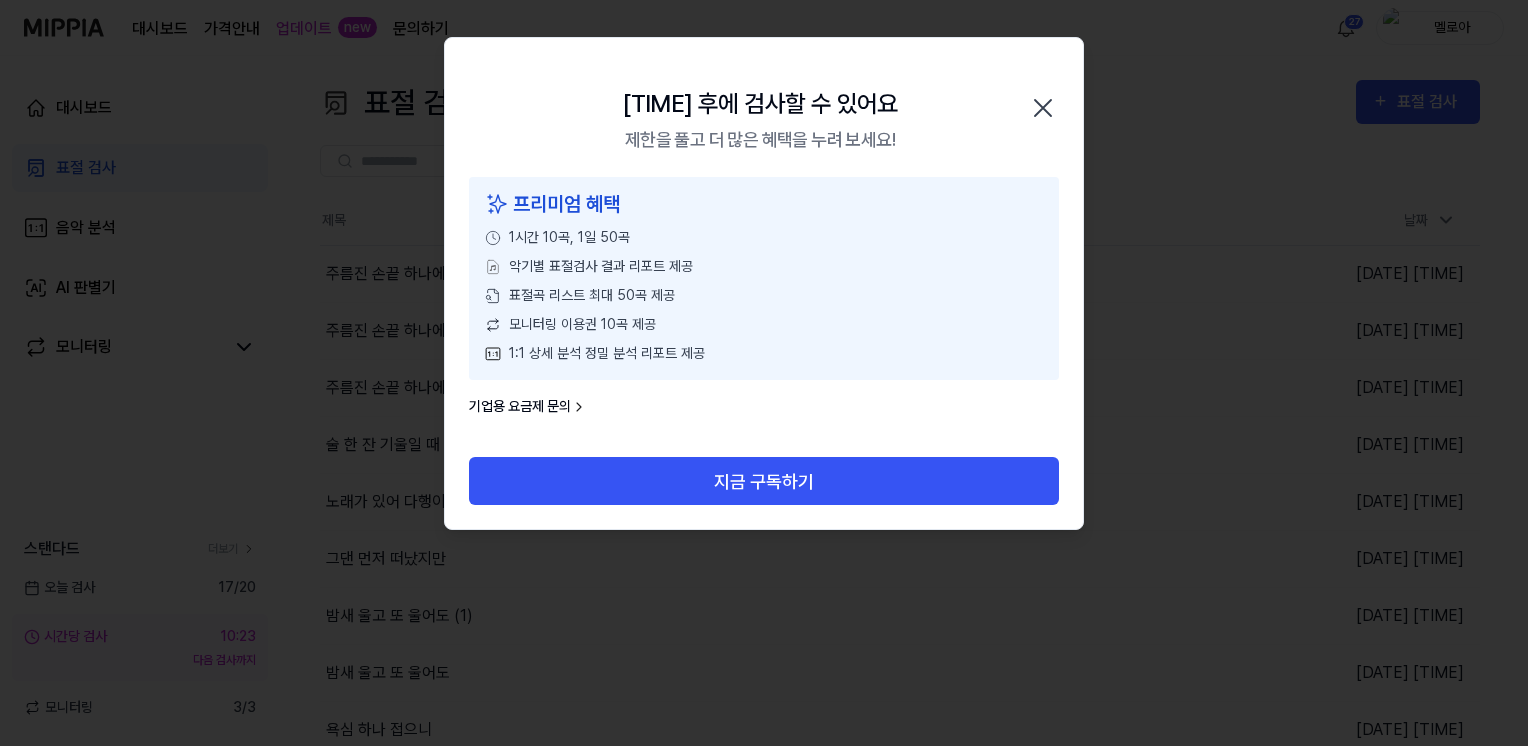 click 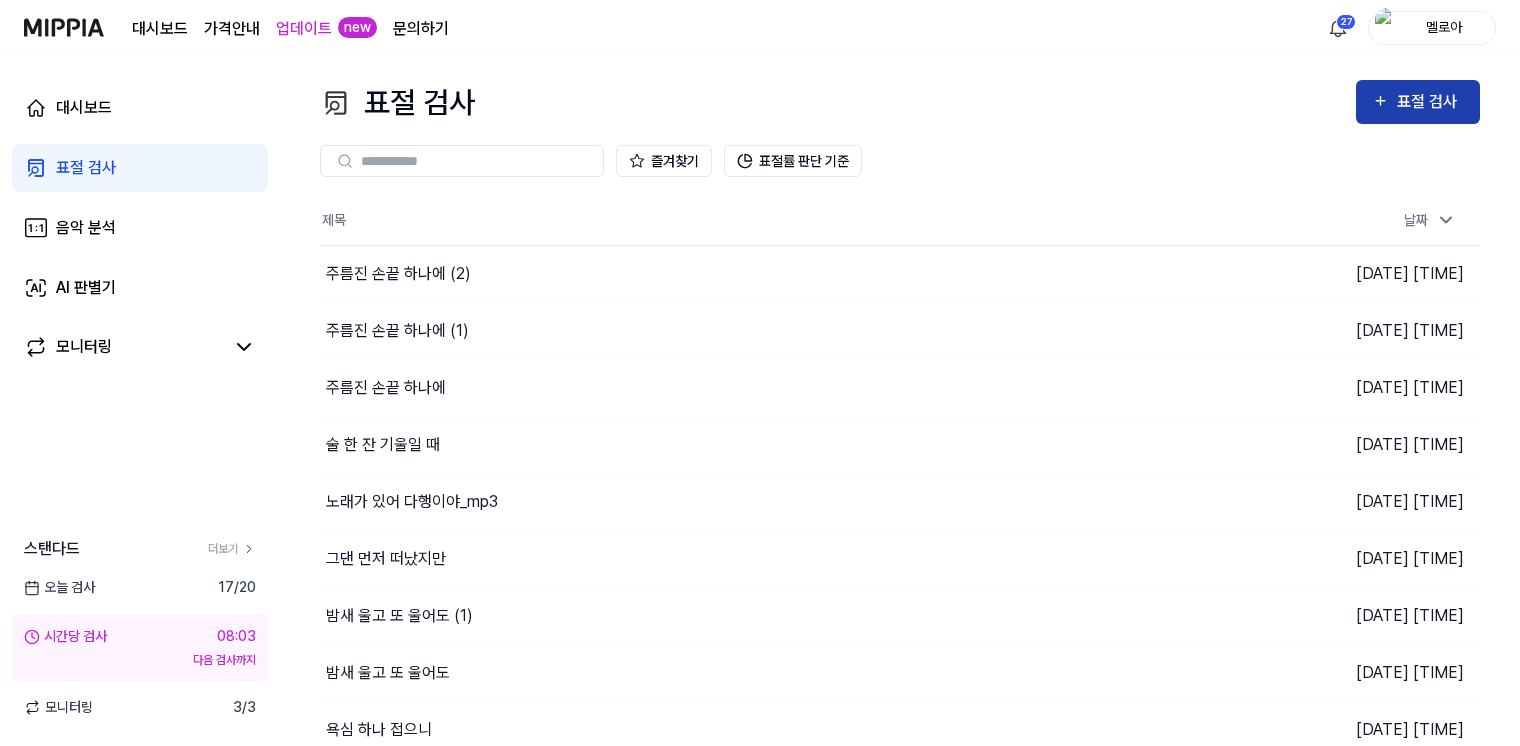 click on "표절 검사" at bounding box center [1430, 102] 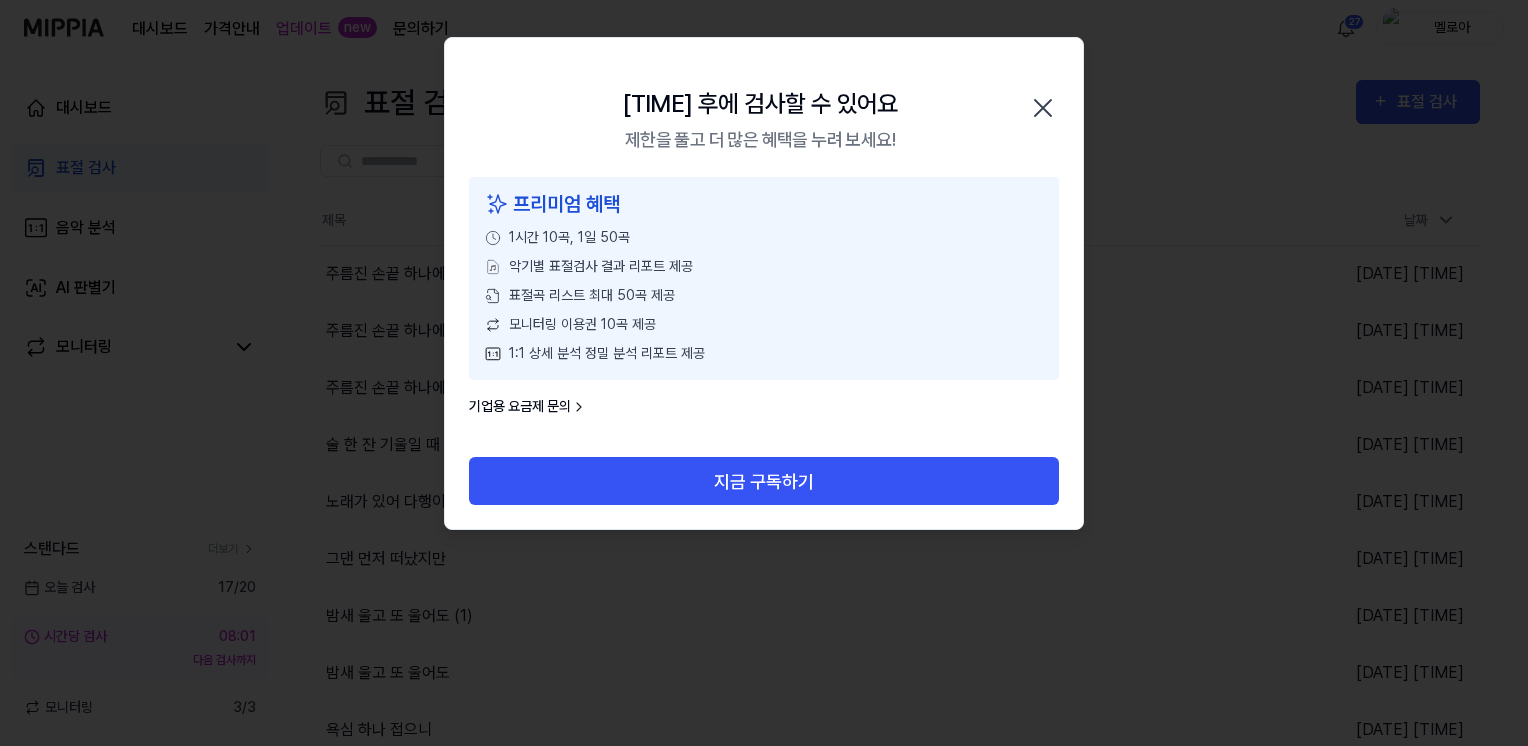 click 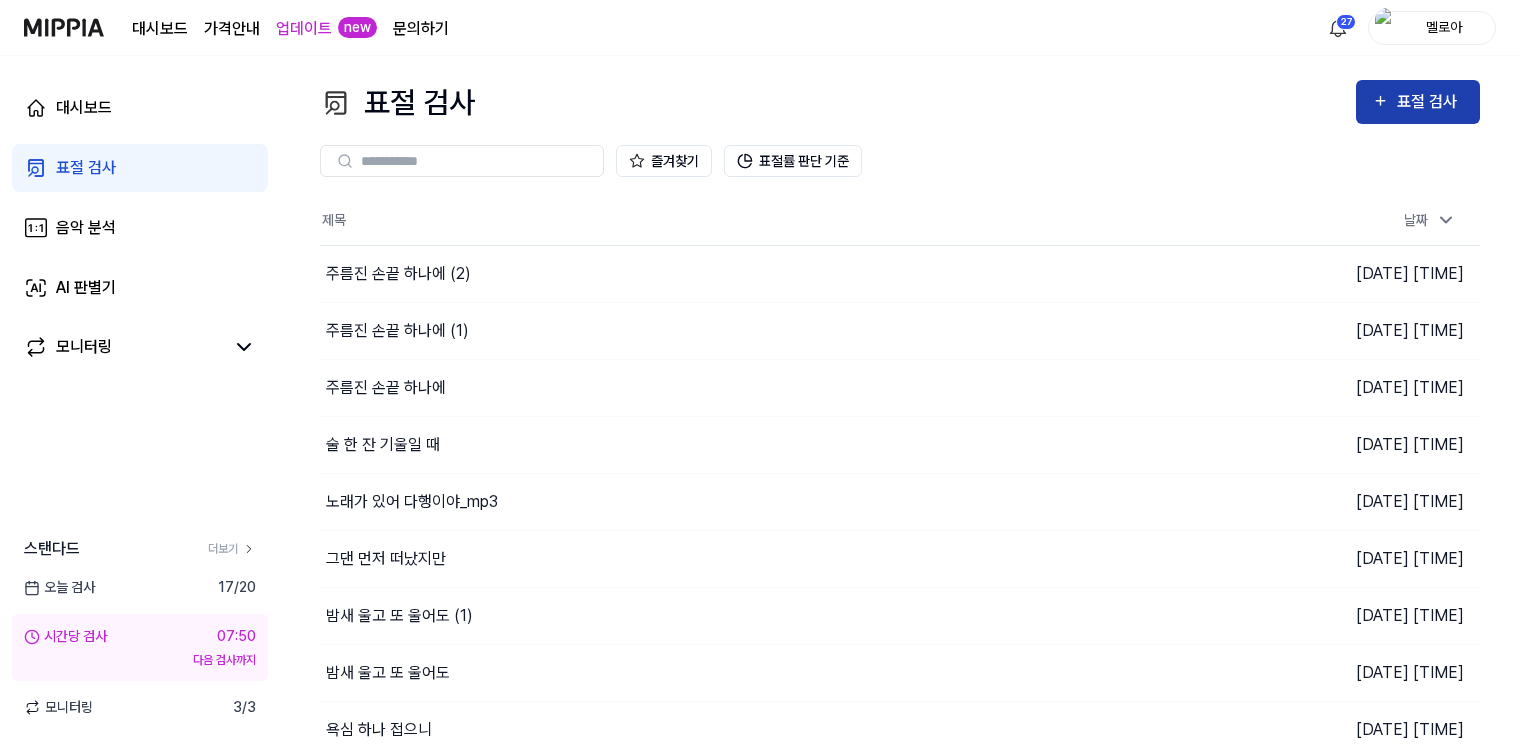 click 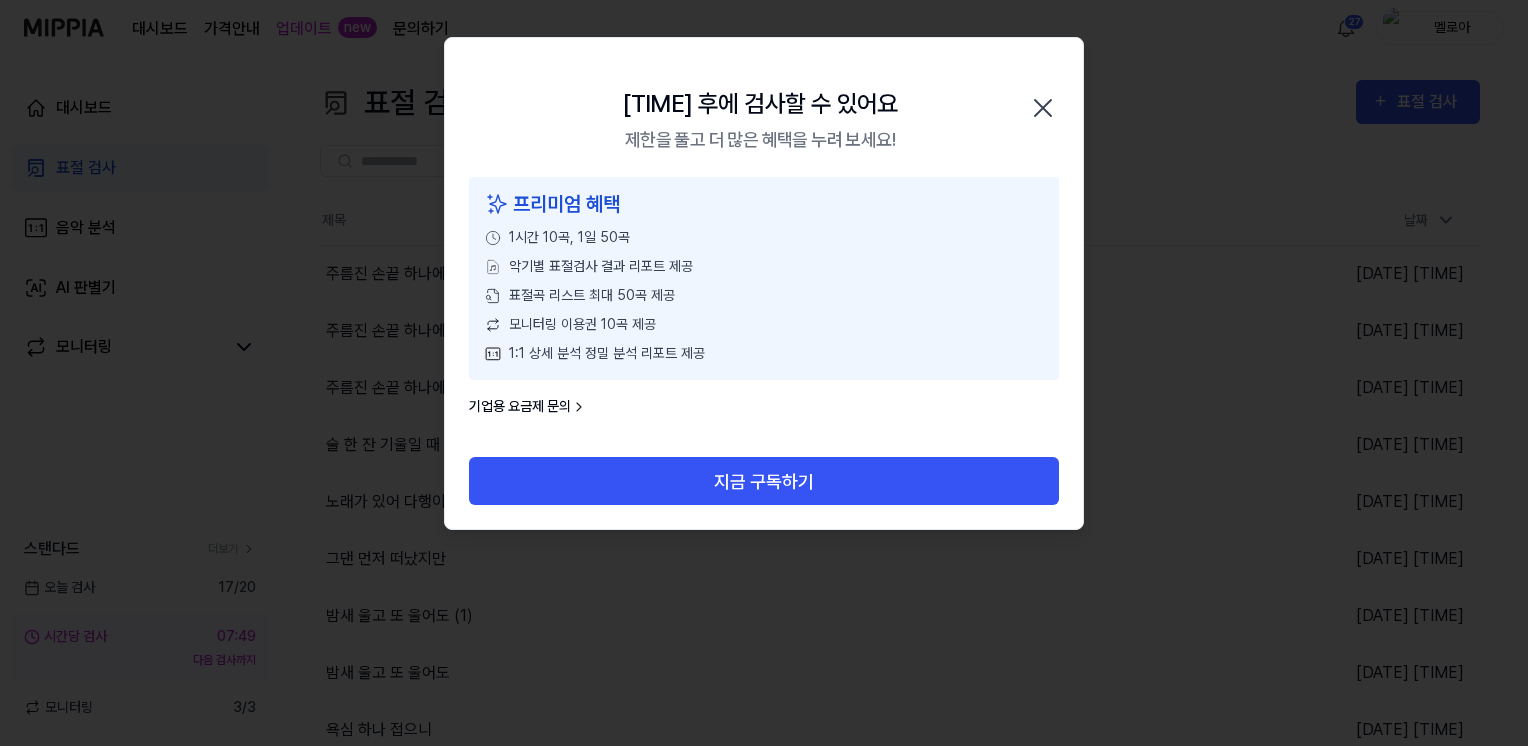 click 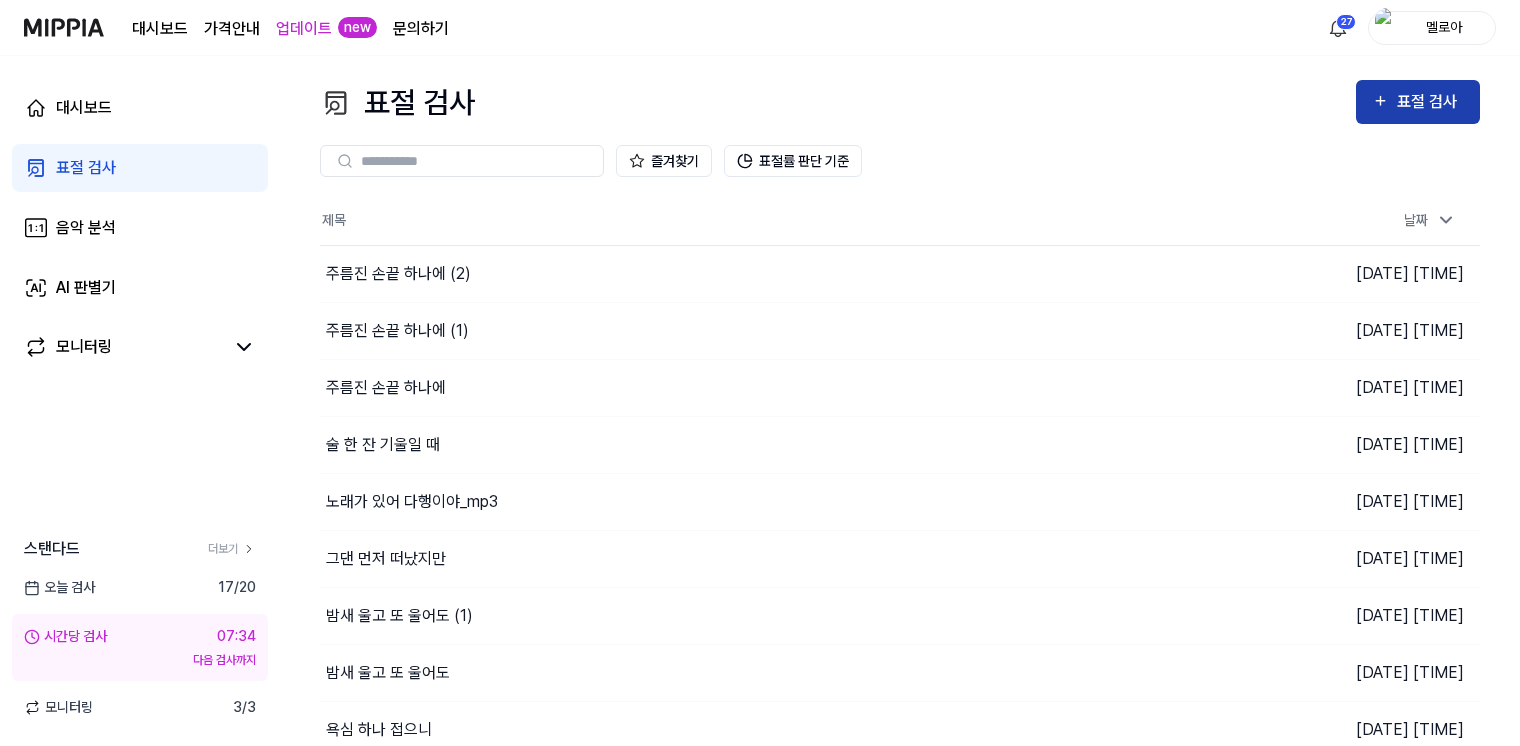 click on "표절 검사" at bounding box center (1418, 102) 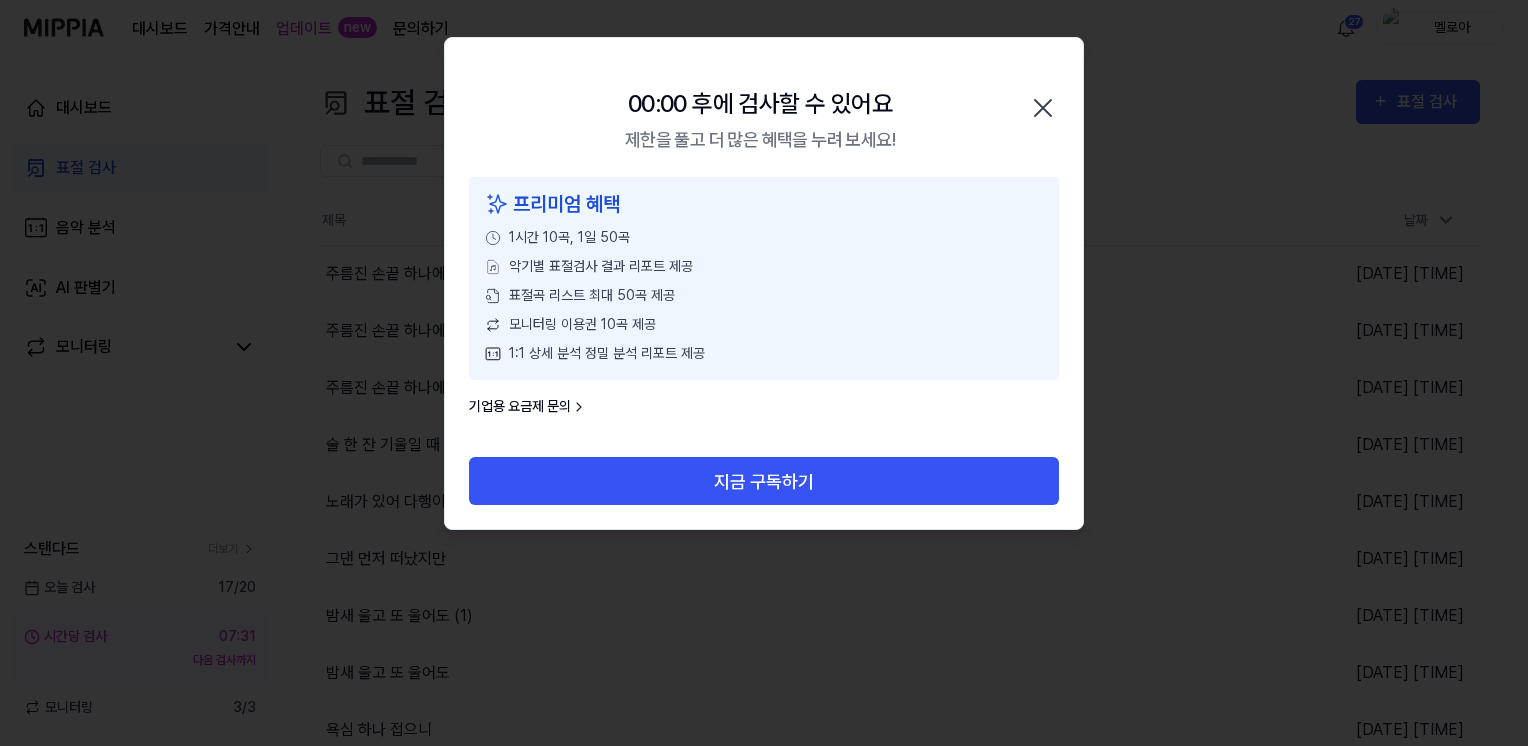 click 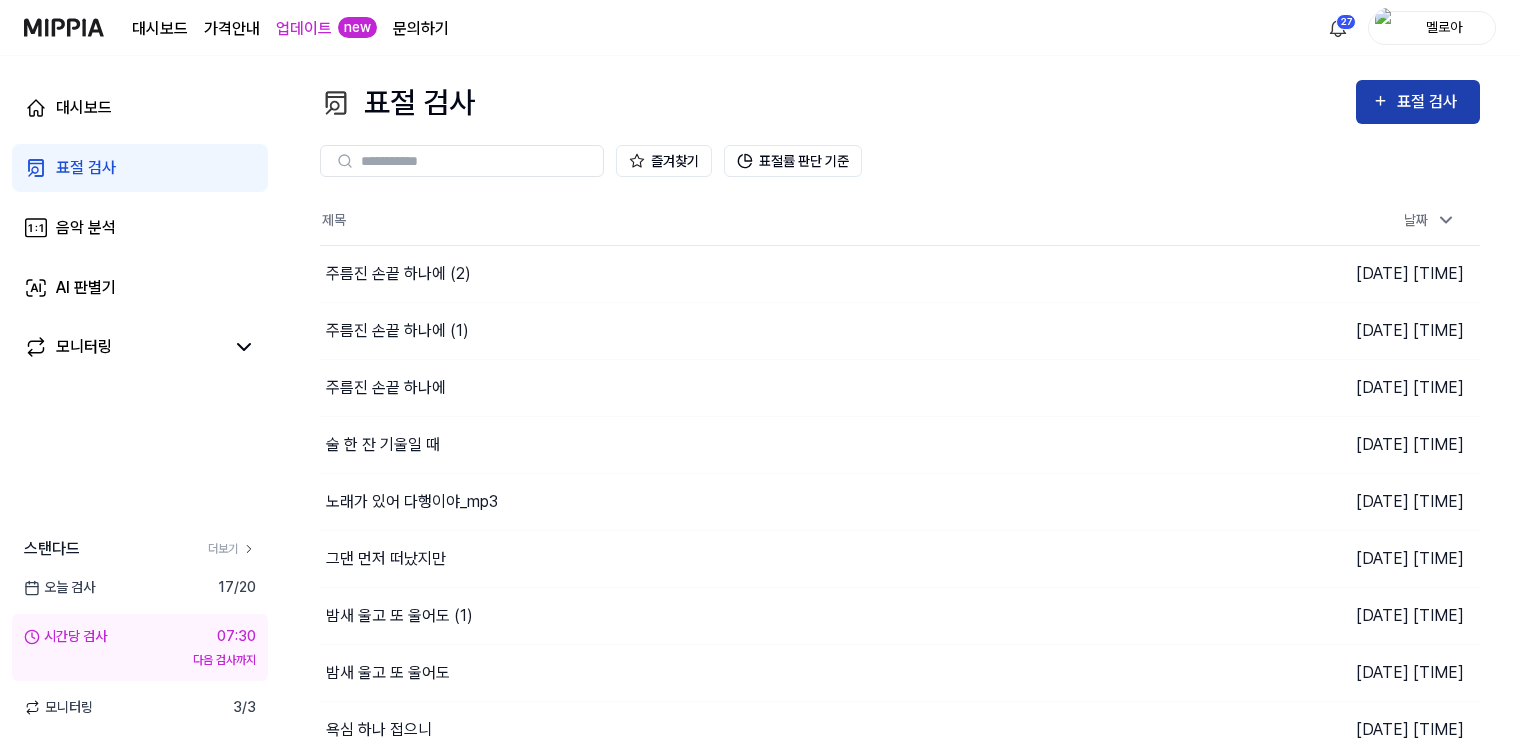 click on "표절 검사" at bounding box center (1430, 102) 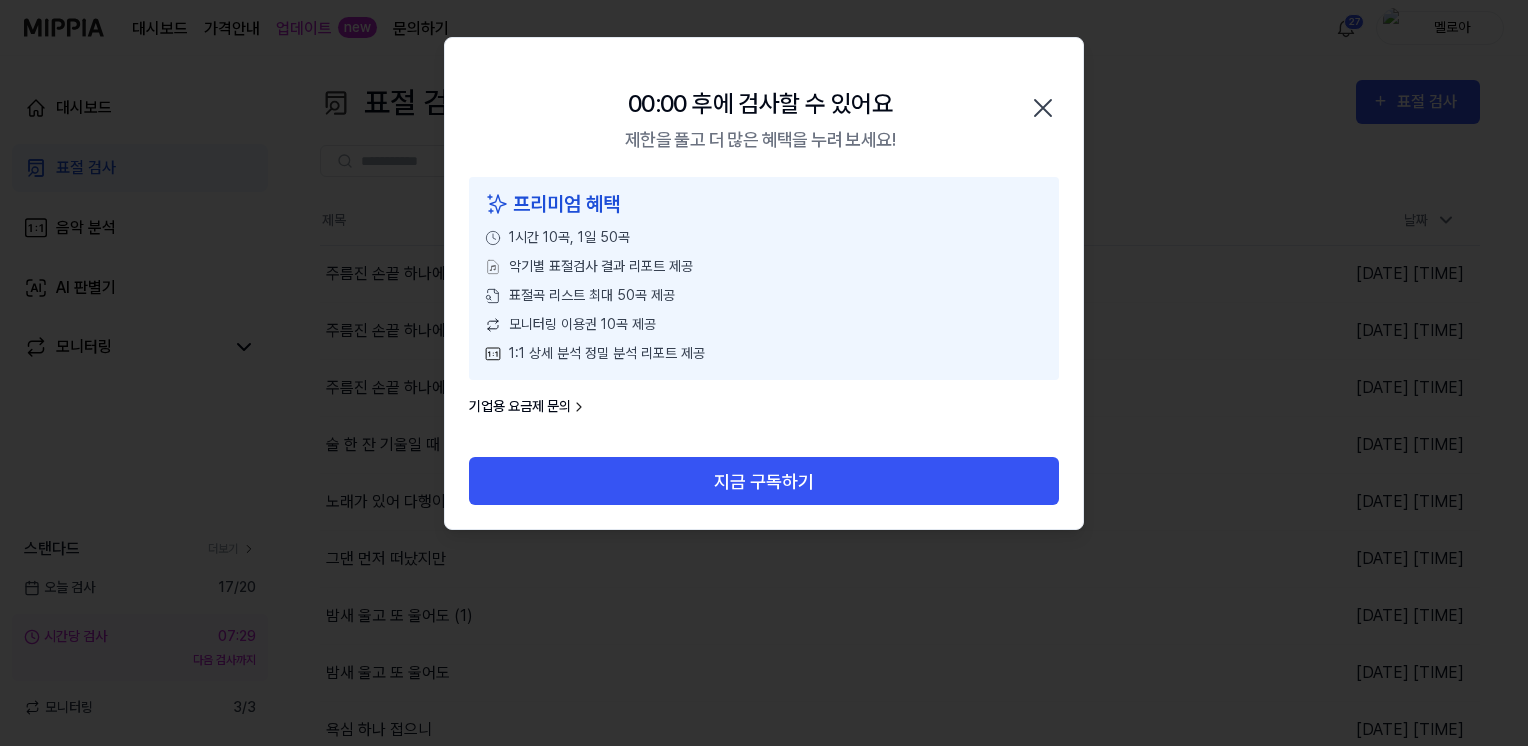 click 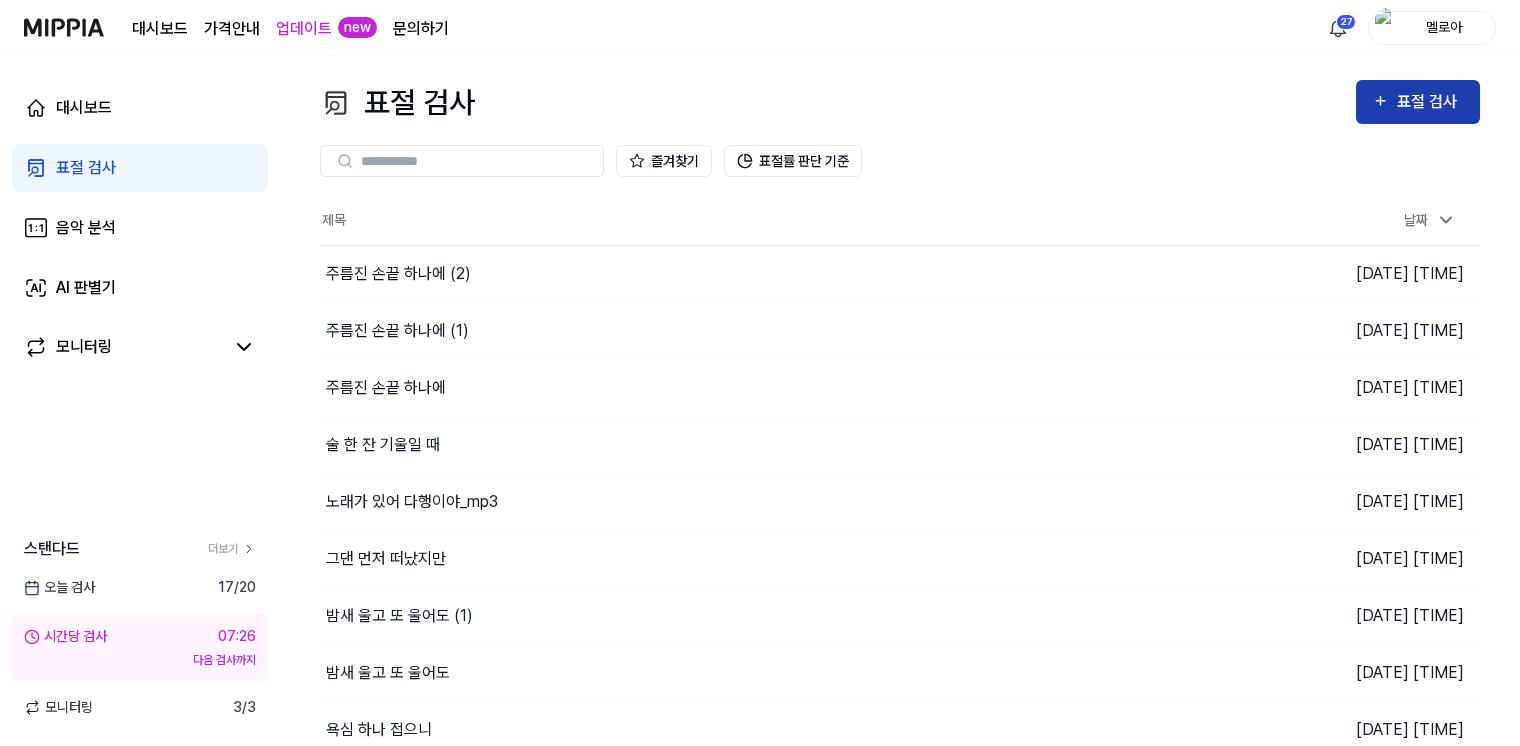 click on "표절 검사" at bounding box center [1430, 102] 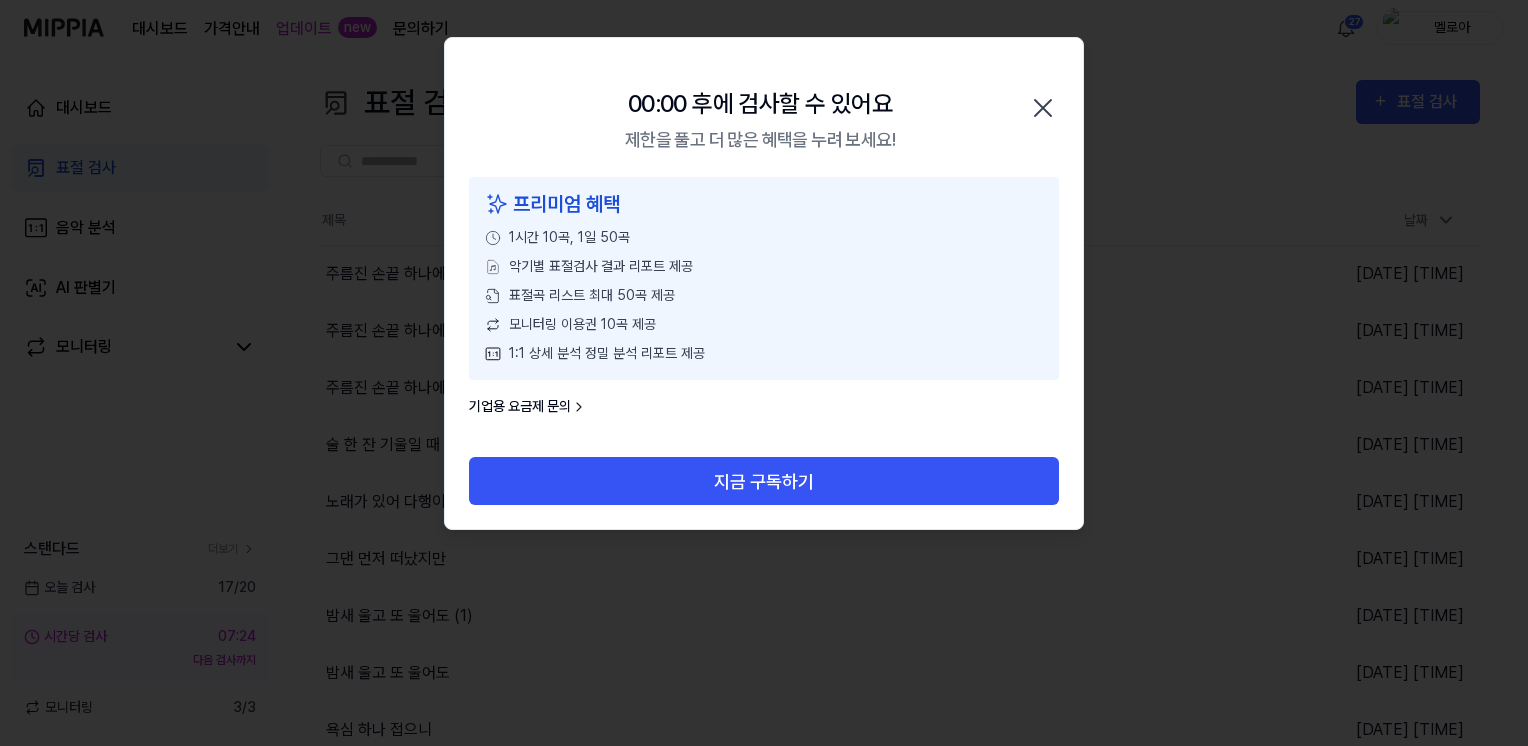 click 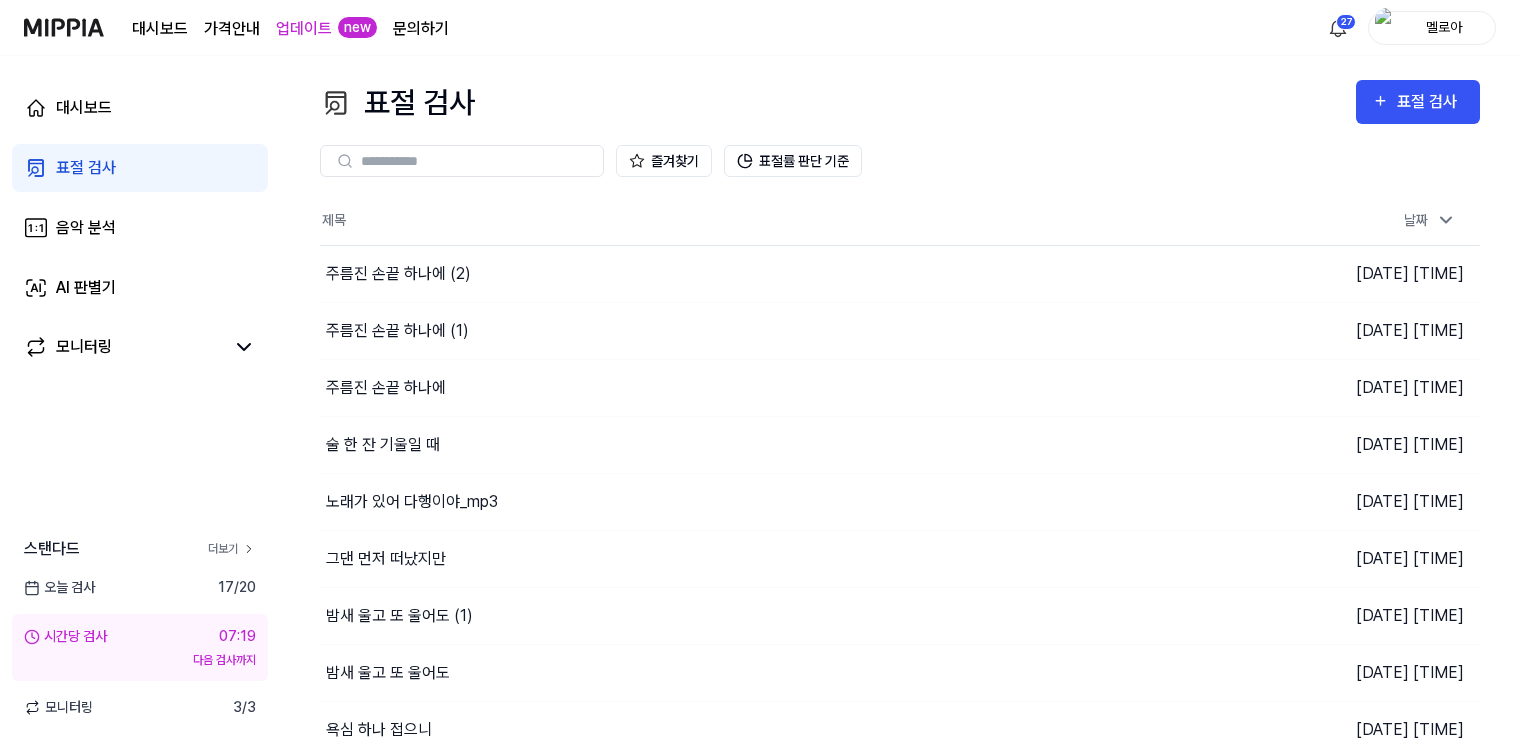 click 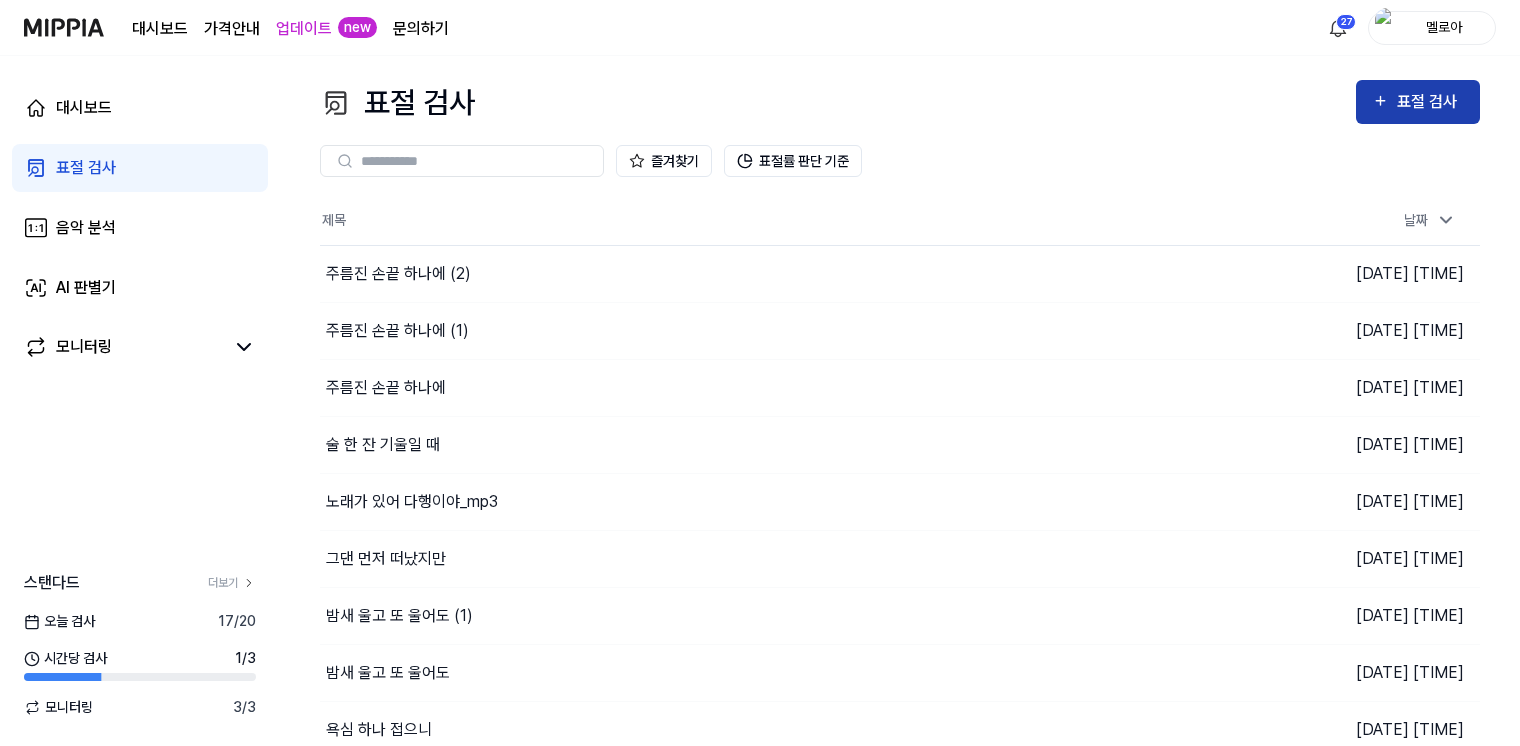 click on "표절 검사" at bounding box center [1430, 102] 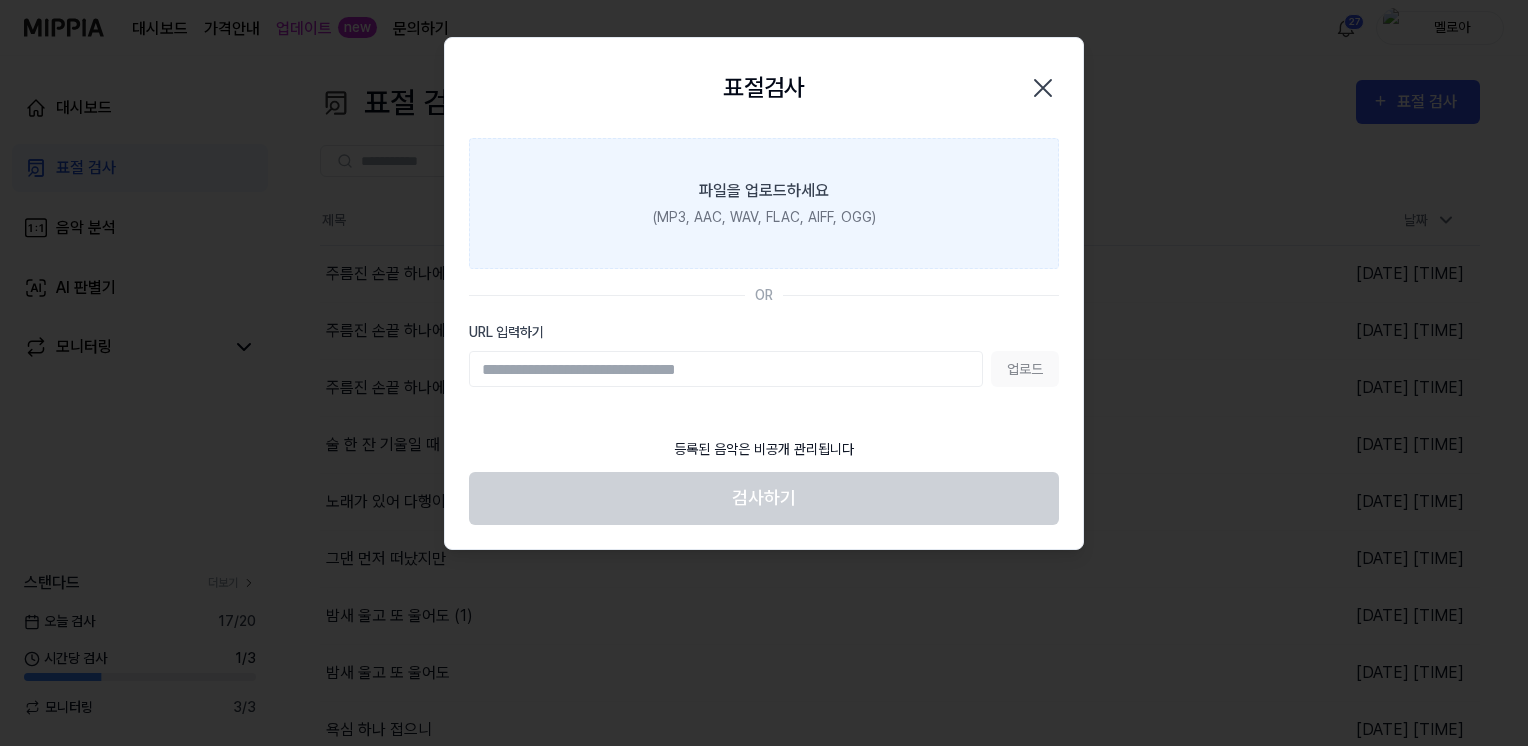 click on "(MP3, AAC, WAV, FLAC, AIFF, OGG)" at bounding box center [764, 217] 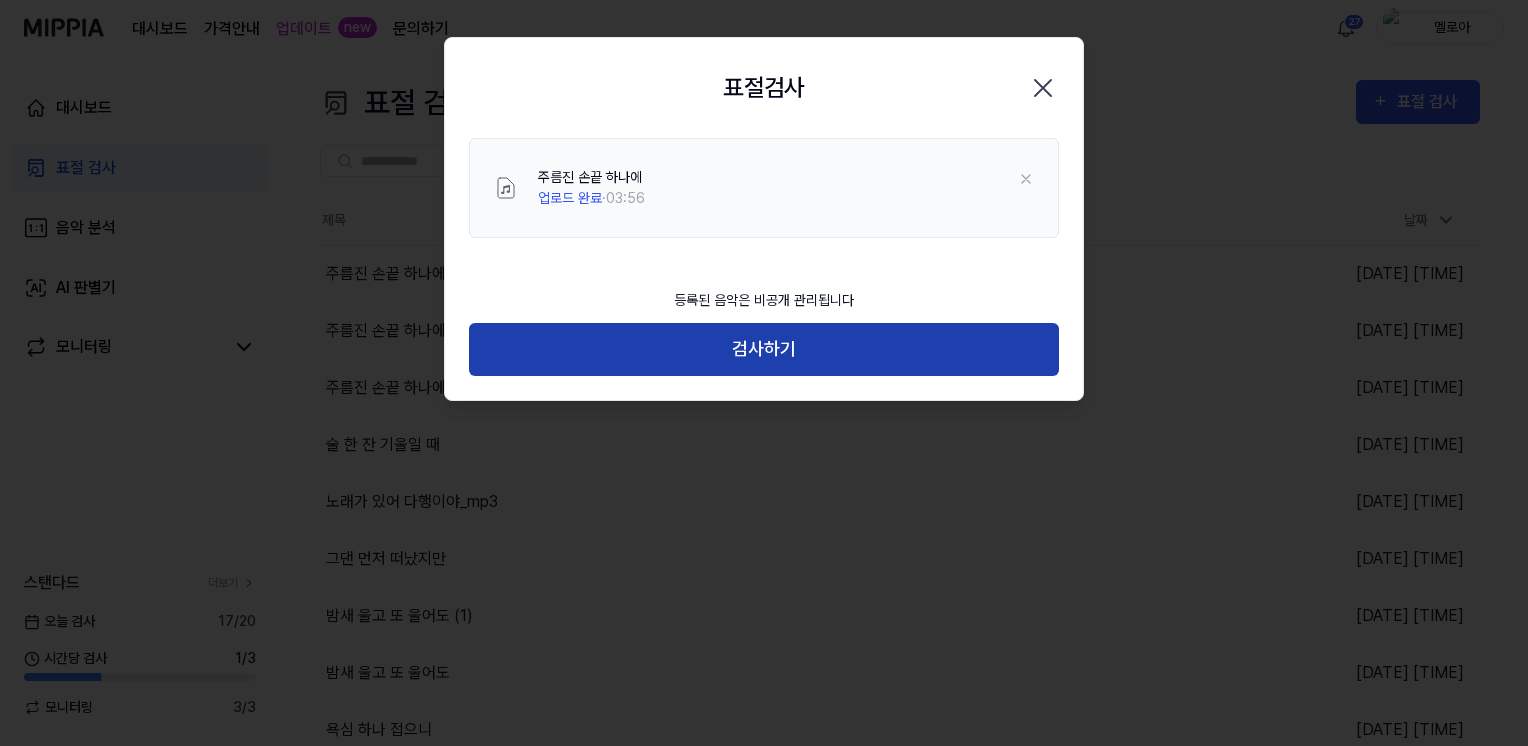 click on "검사하기" at bounding box center [764, 349] 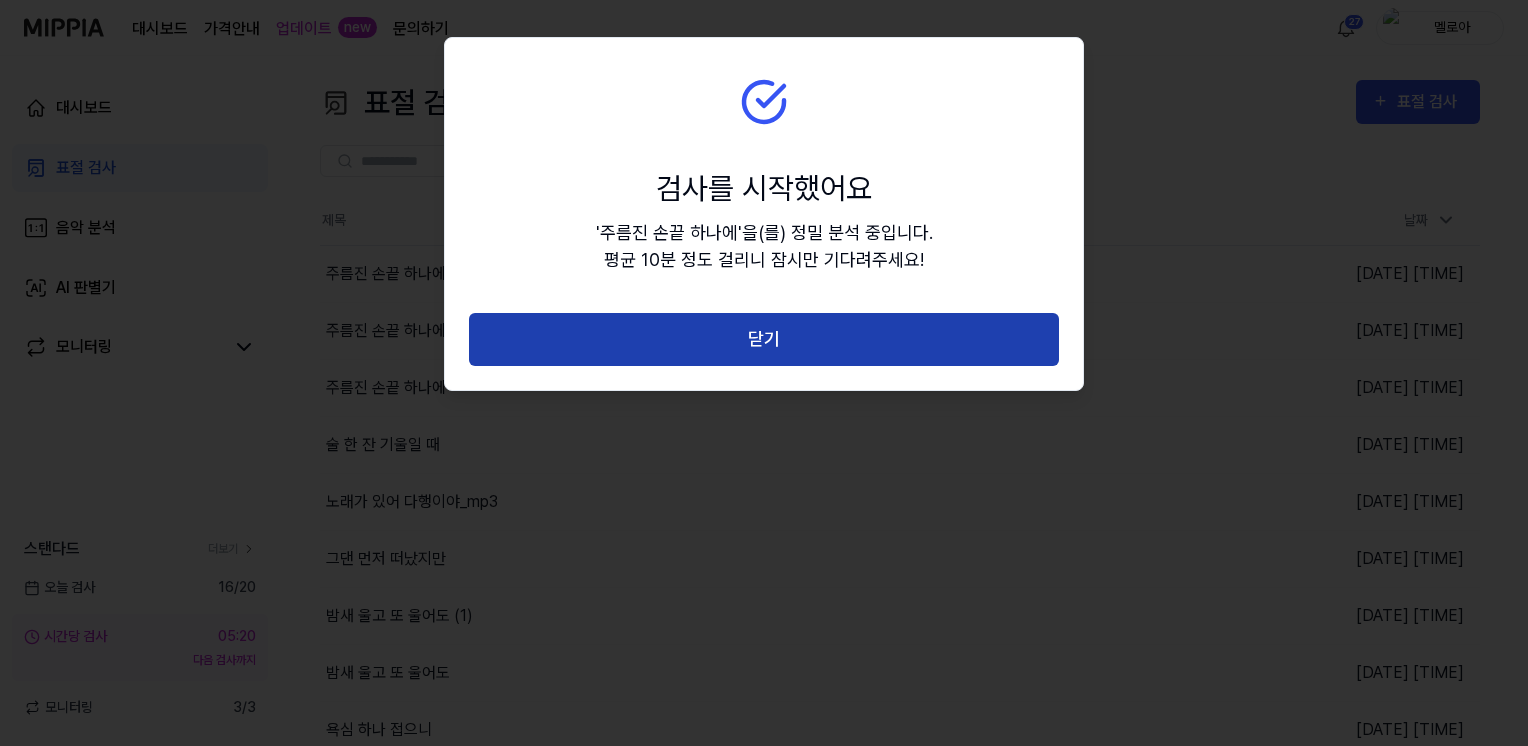 click on "닫기" at bounding box center [764, 339] 